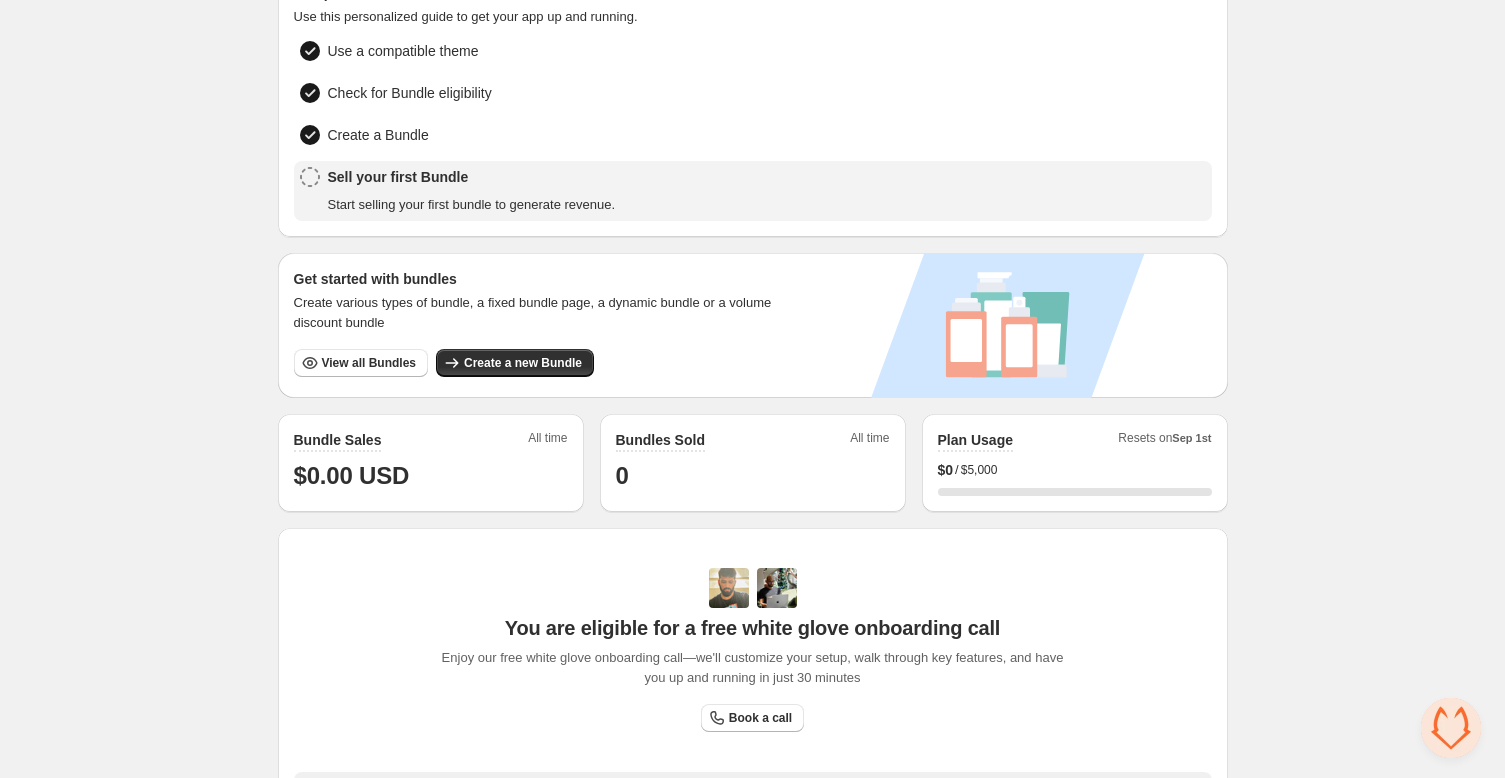 scroll, scrollTop: 168, scrollLeft: 0, axis: vertical 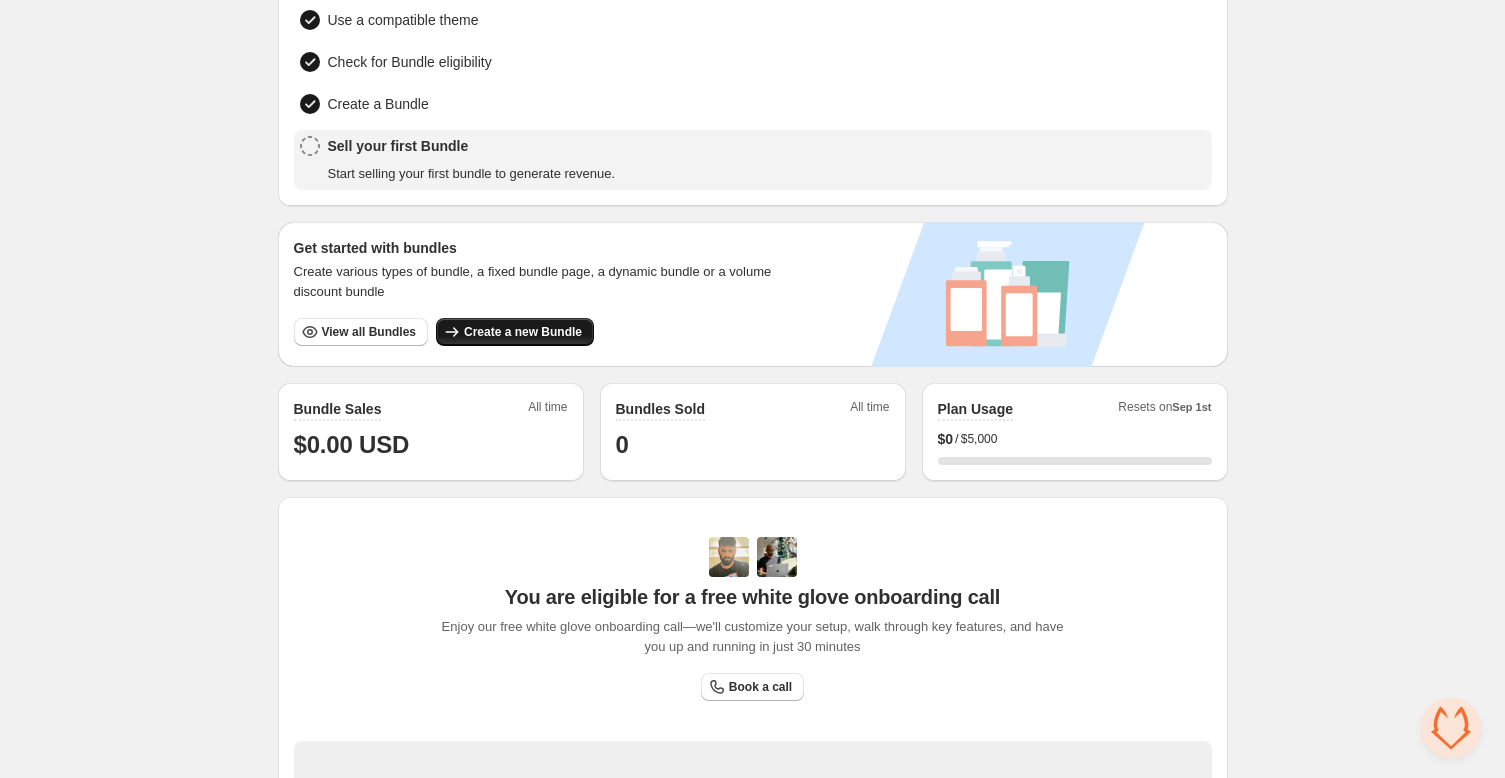 click on "Create a new Bundle" at bounding box center (523, 332) 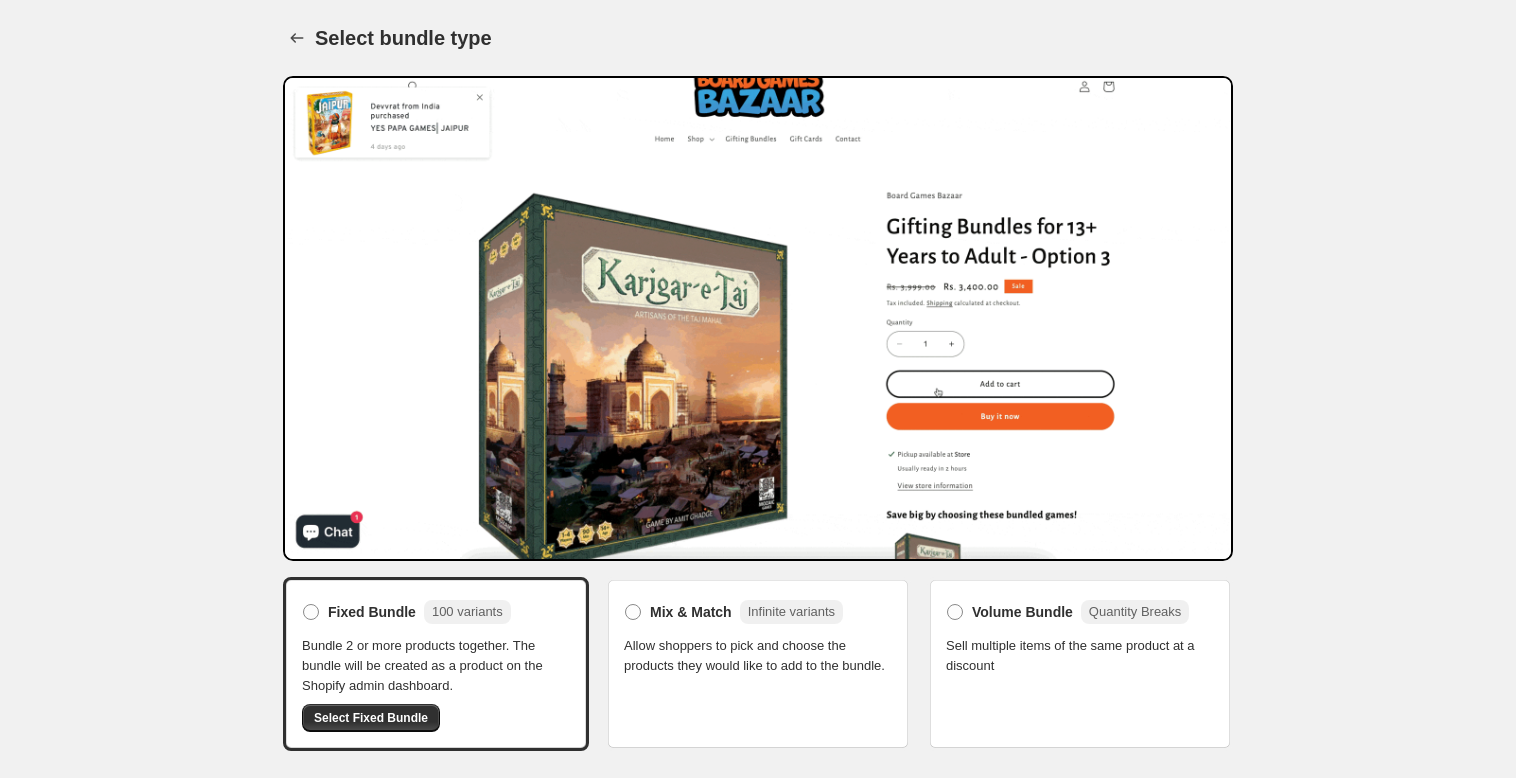 scroll, scrollTop: 0, scrollLeft: 0, axis: both 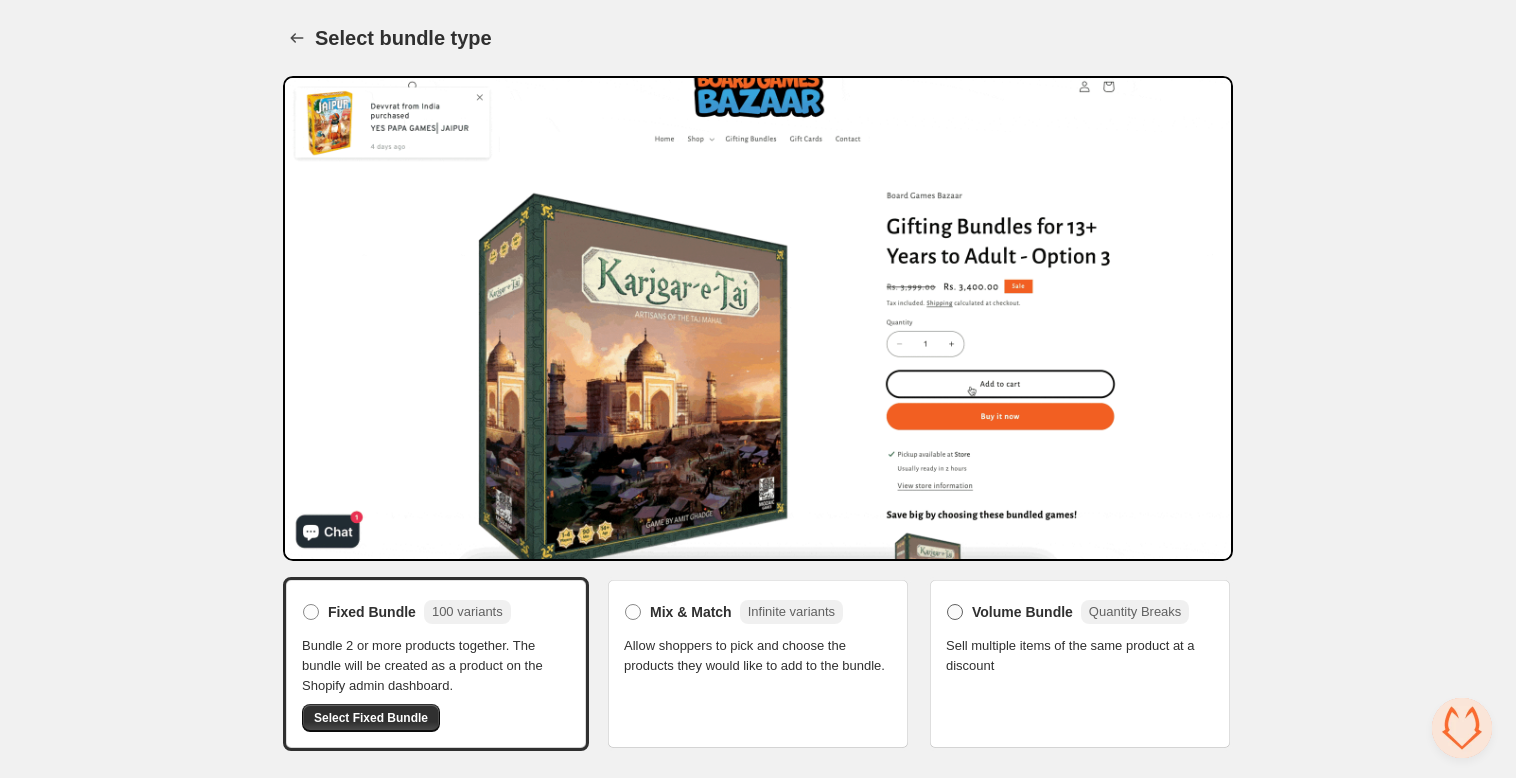 click on "Volume Bundle Quantity Breaks" at bounding box center [1080, 612] 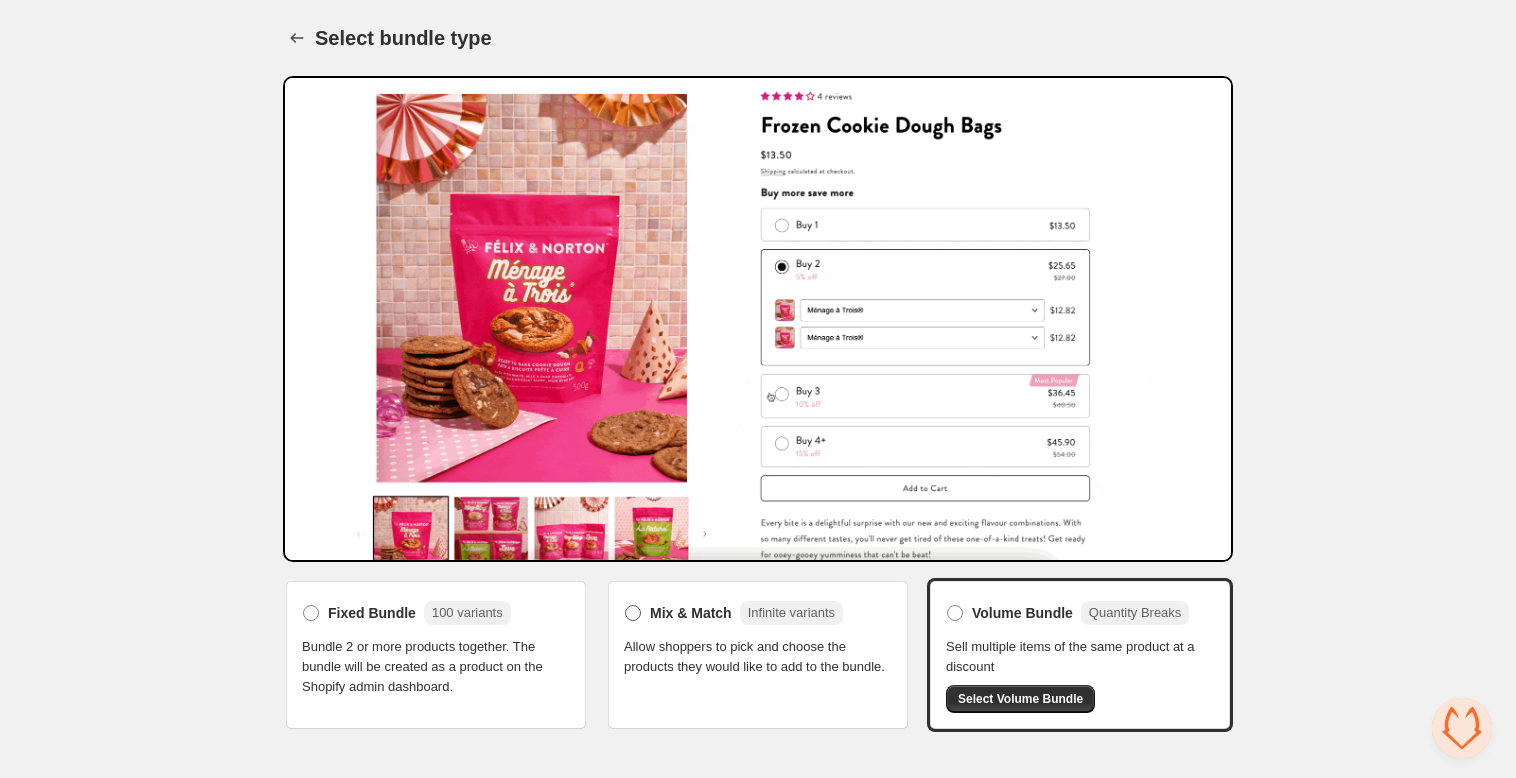 click on "Mix & Match" at bounding box center [691, 613] 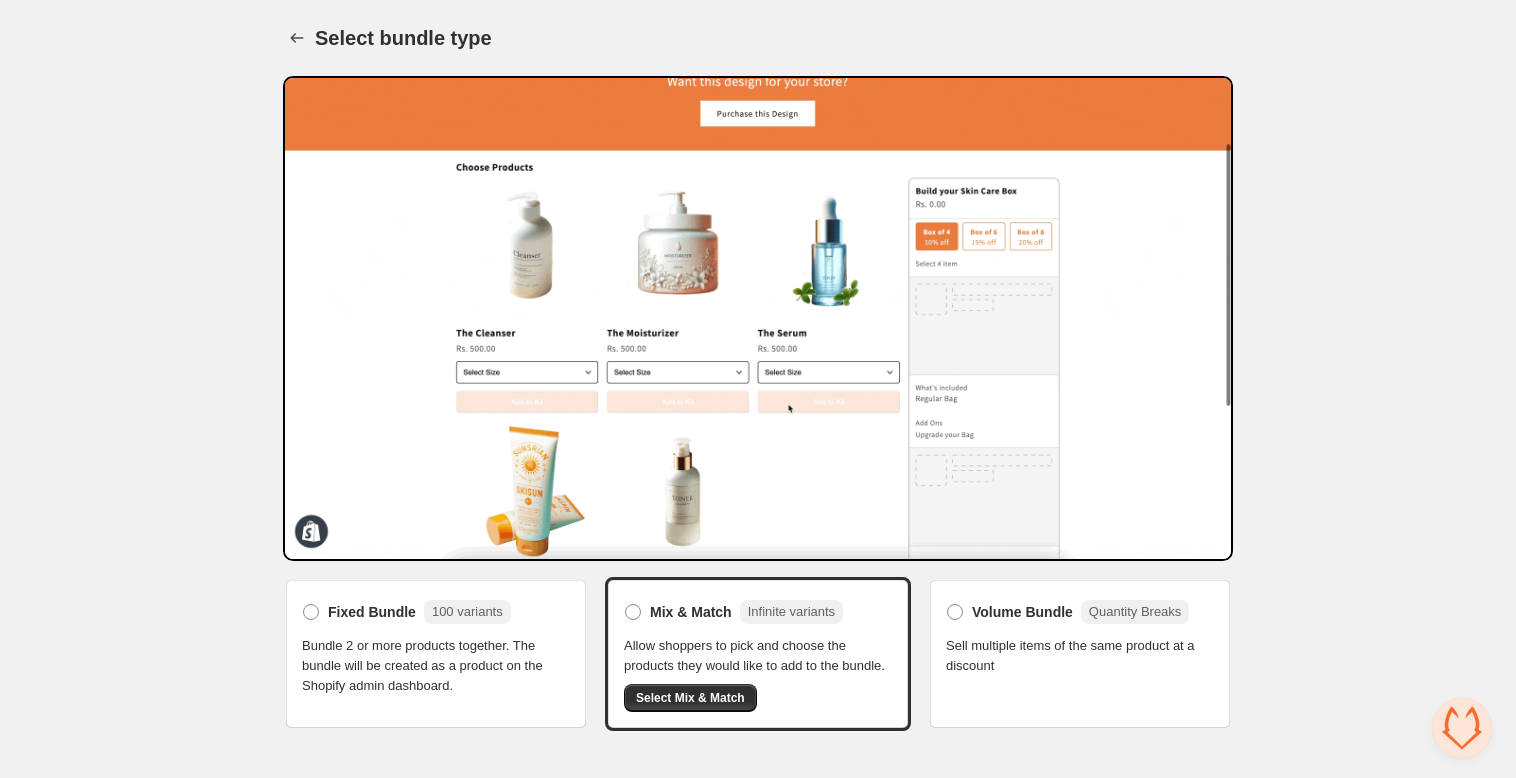 click on "Select Mix & Match" at bounding box center (690, 698) 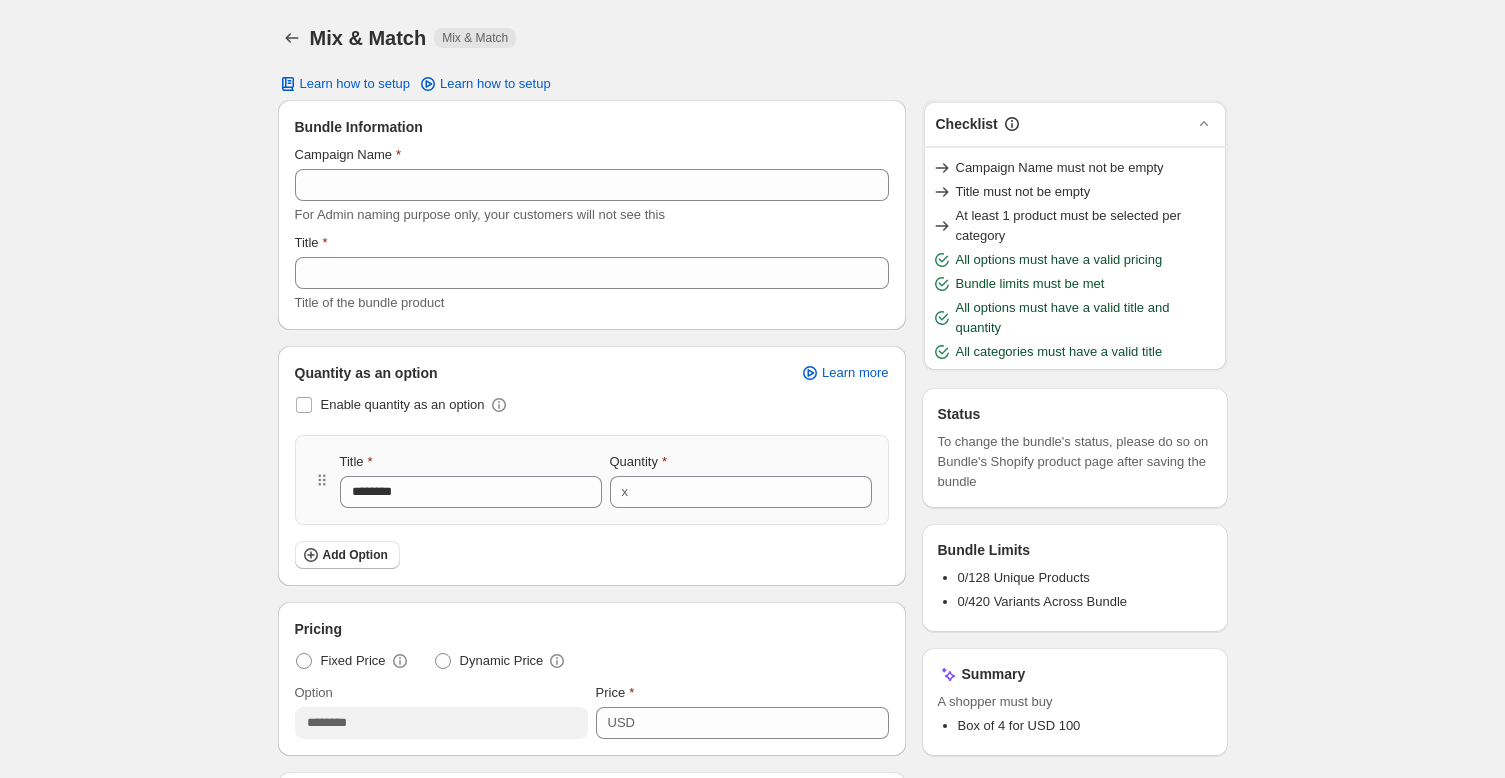 scroll, scrollTop: 0, scrollLeft: 0, axis: both 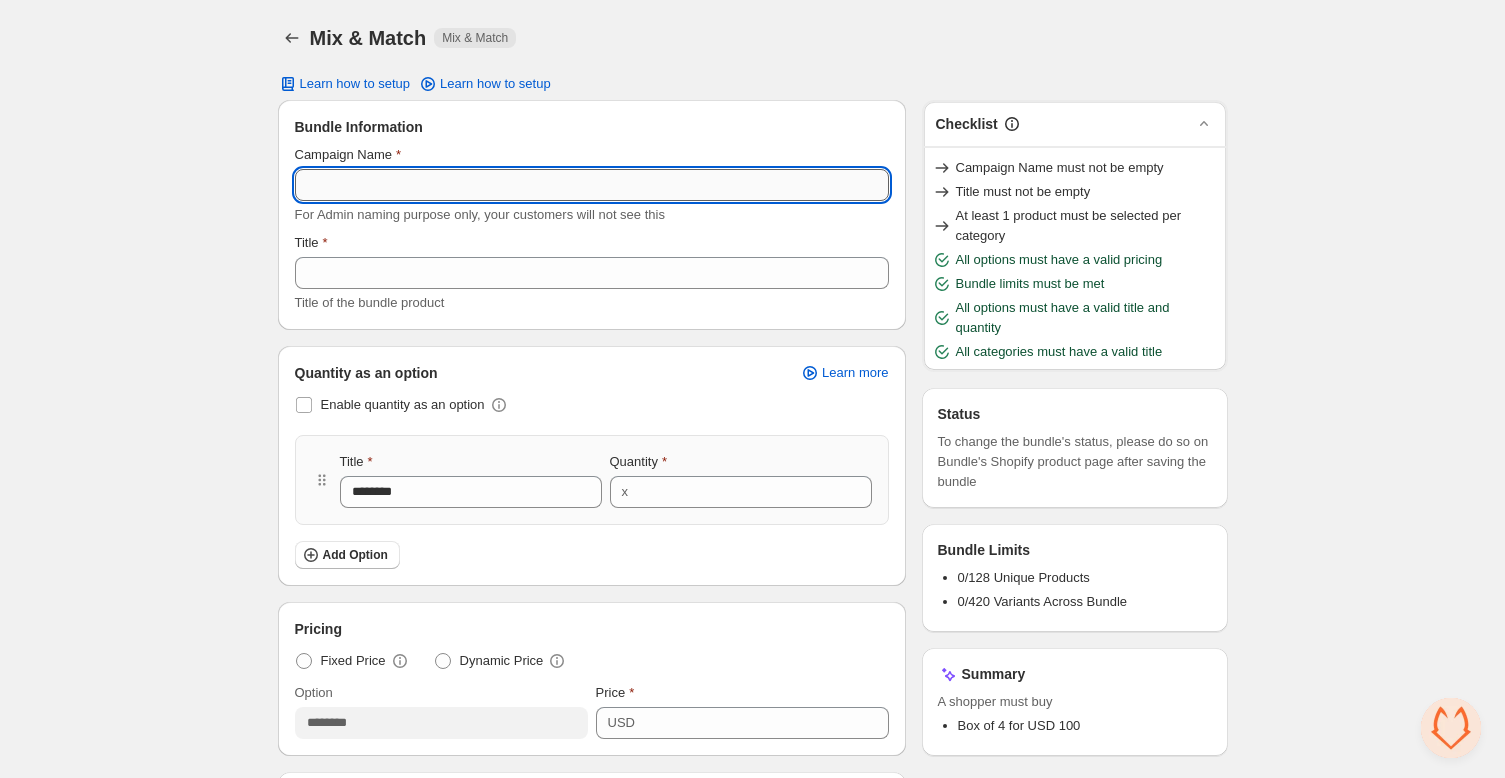 click on "Campaign Name" at bounding box center (592, 185) 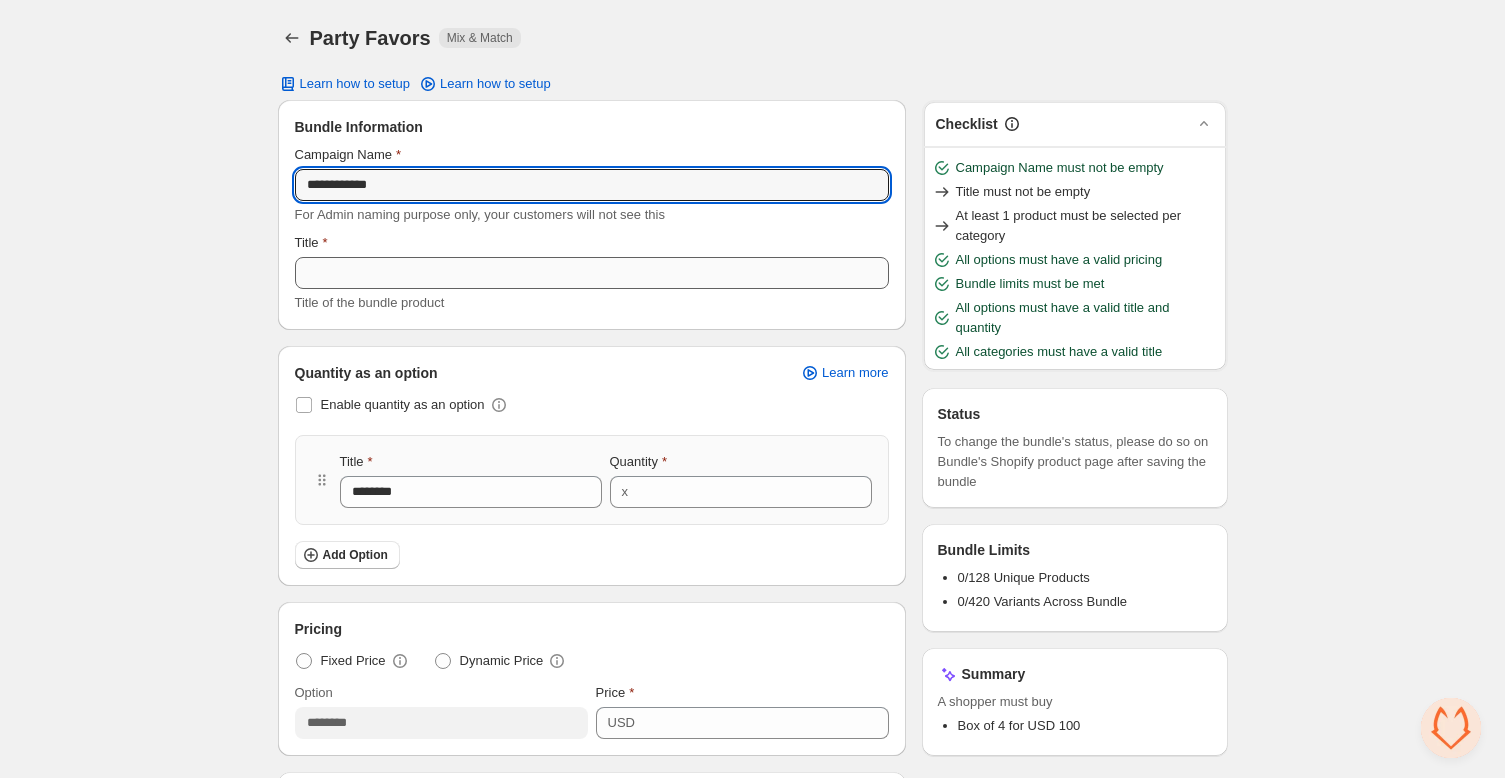 type on "**********" 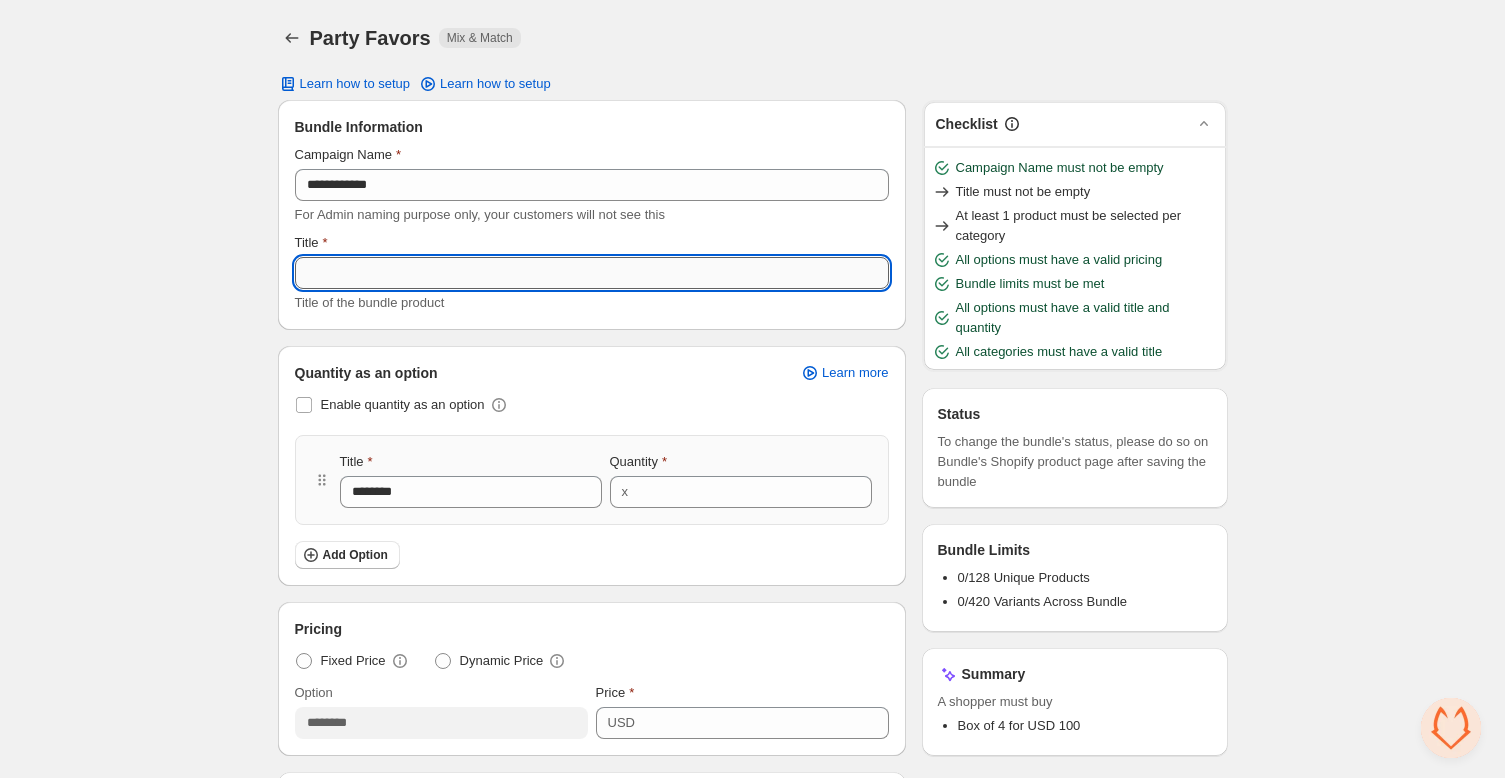 click on "Title" at bounding box center [592, 273] 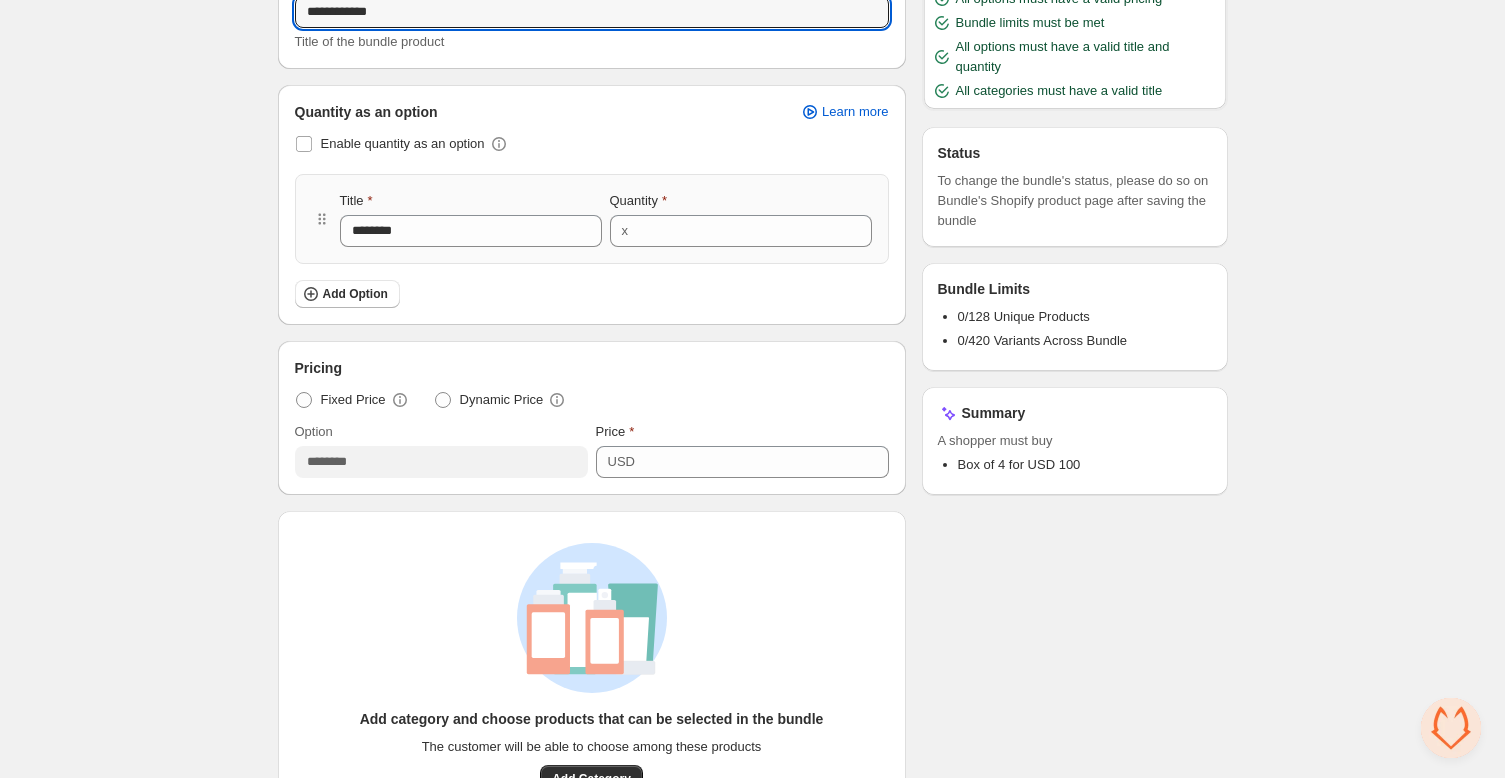 scroll, scrollTop: 255, scrollLeft: 0, axis: vertical 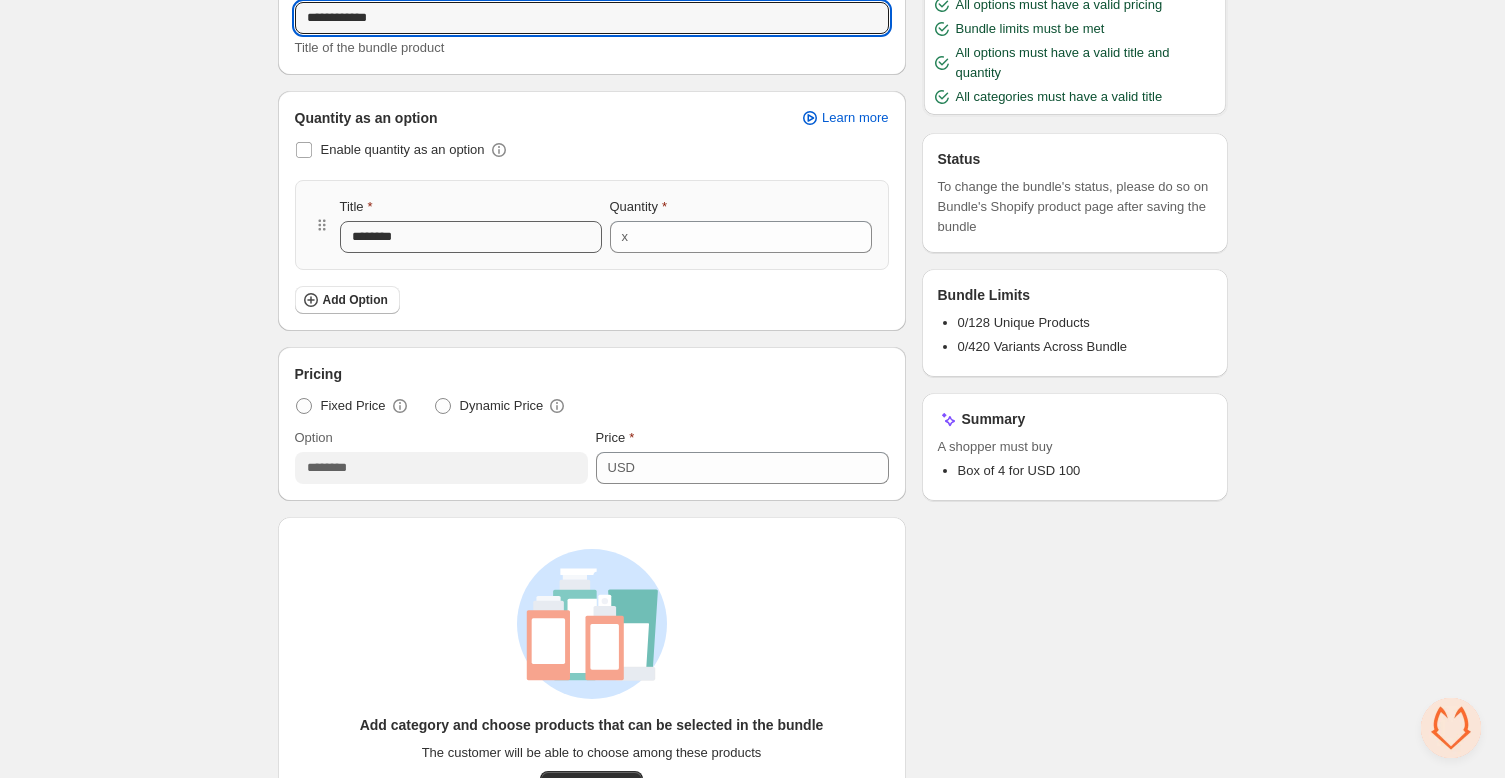 type on "**********" 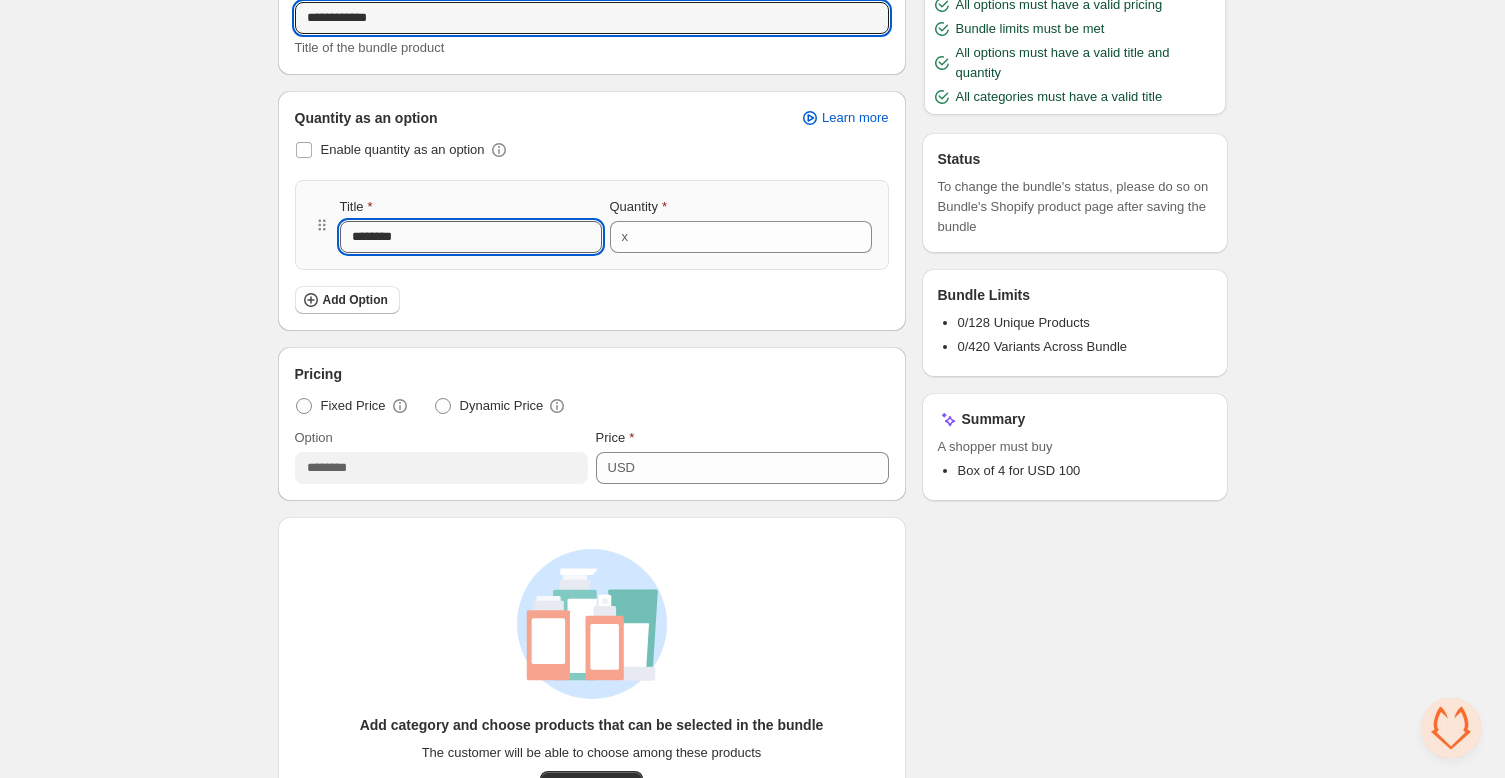 click on "********" at bounding box center [471, 237] 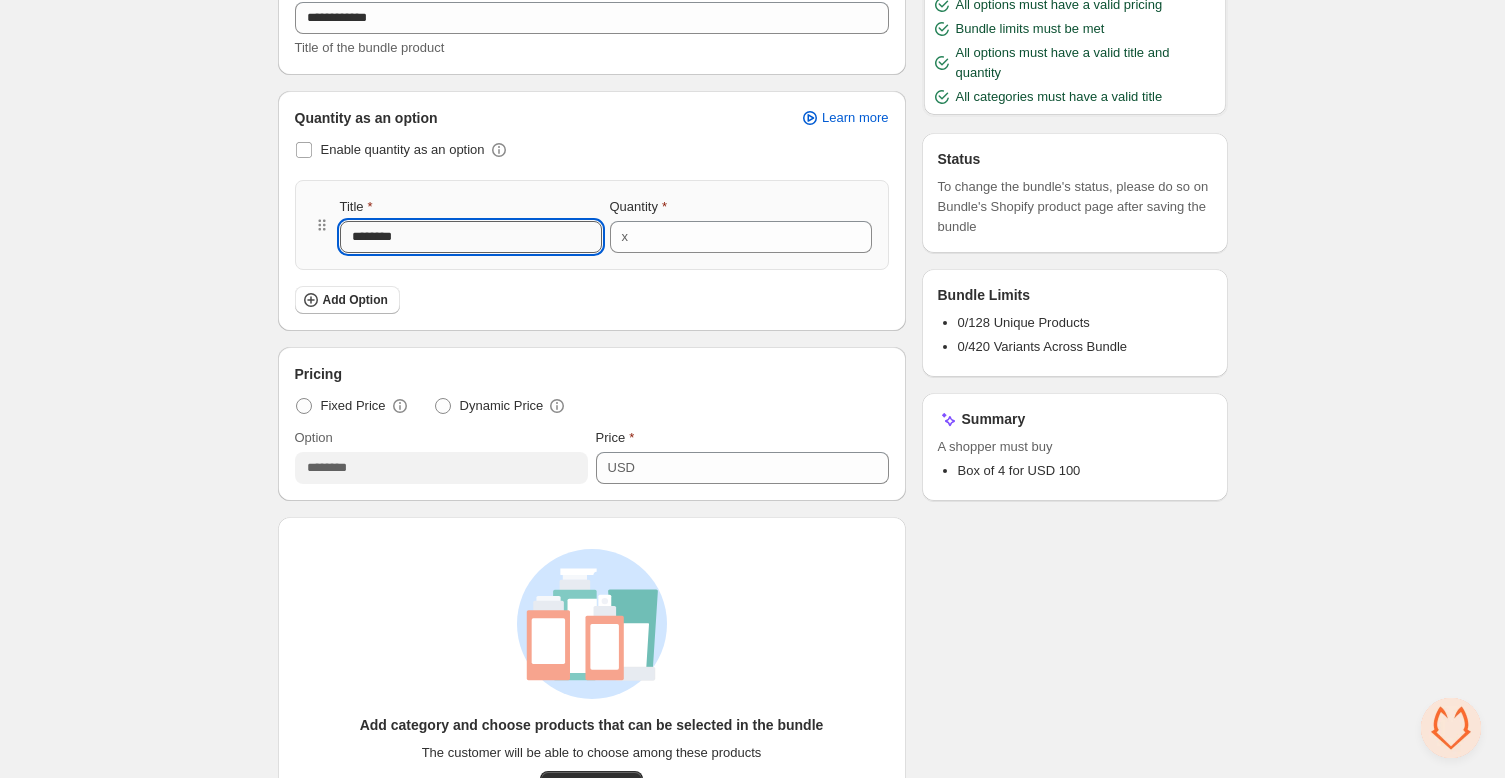 click on "********" at bounding box center (471, 237) 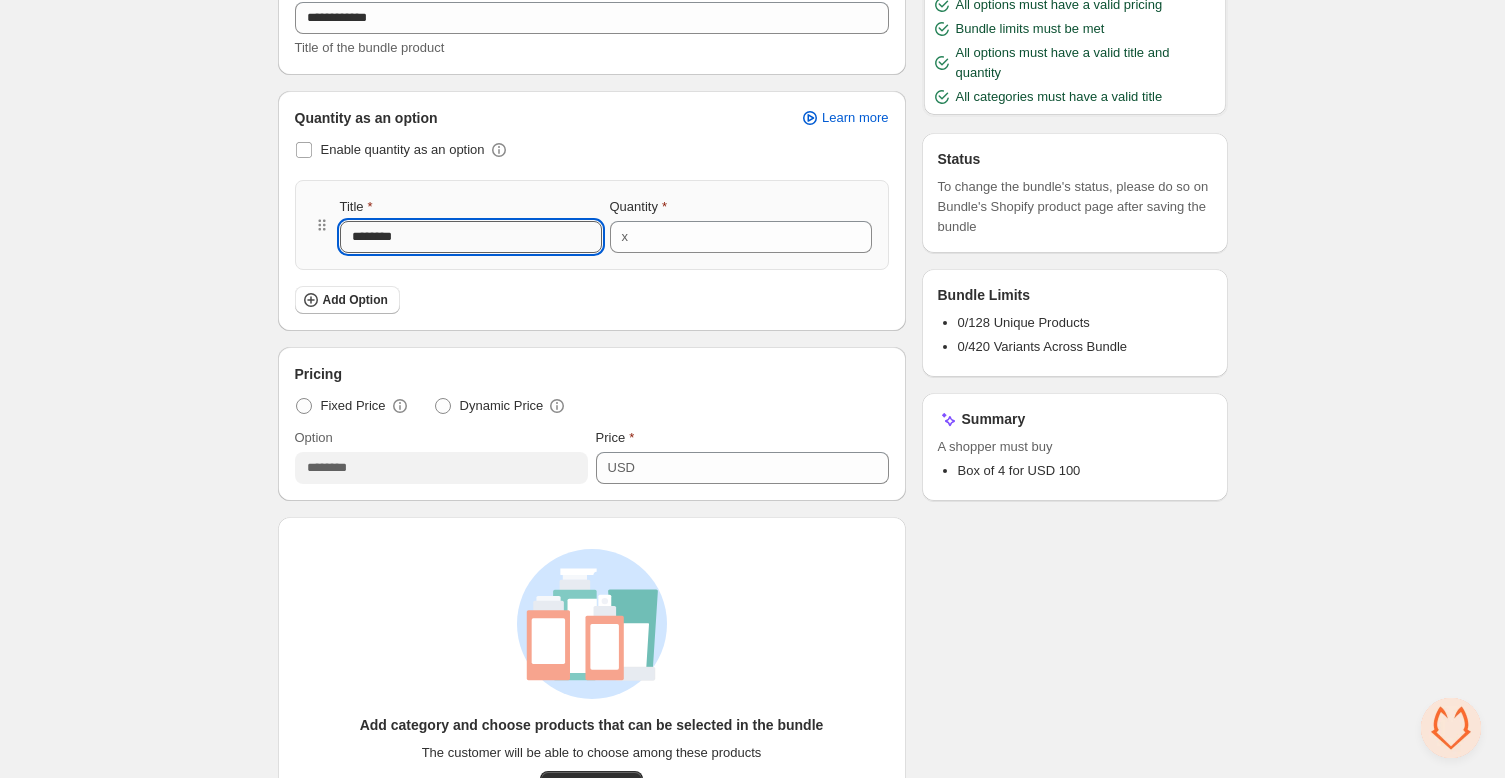 type on "*" 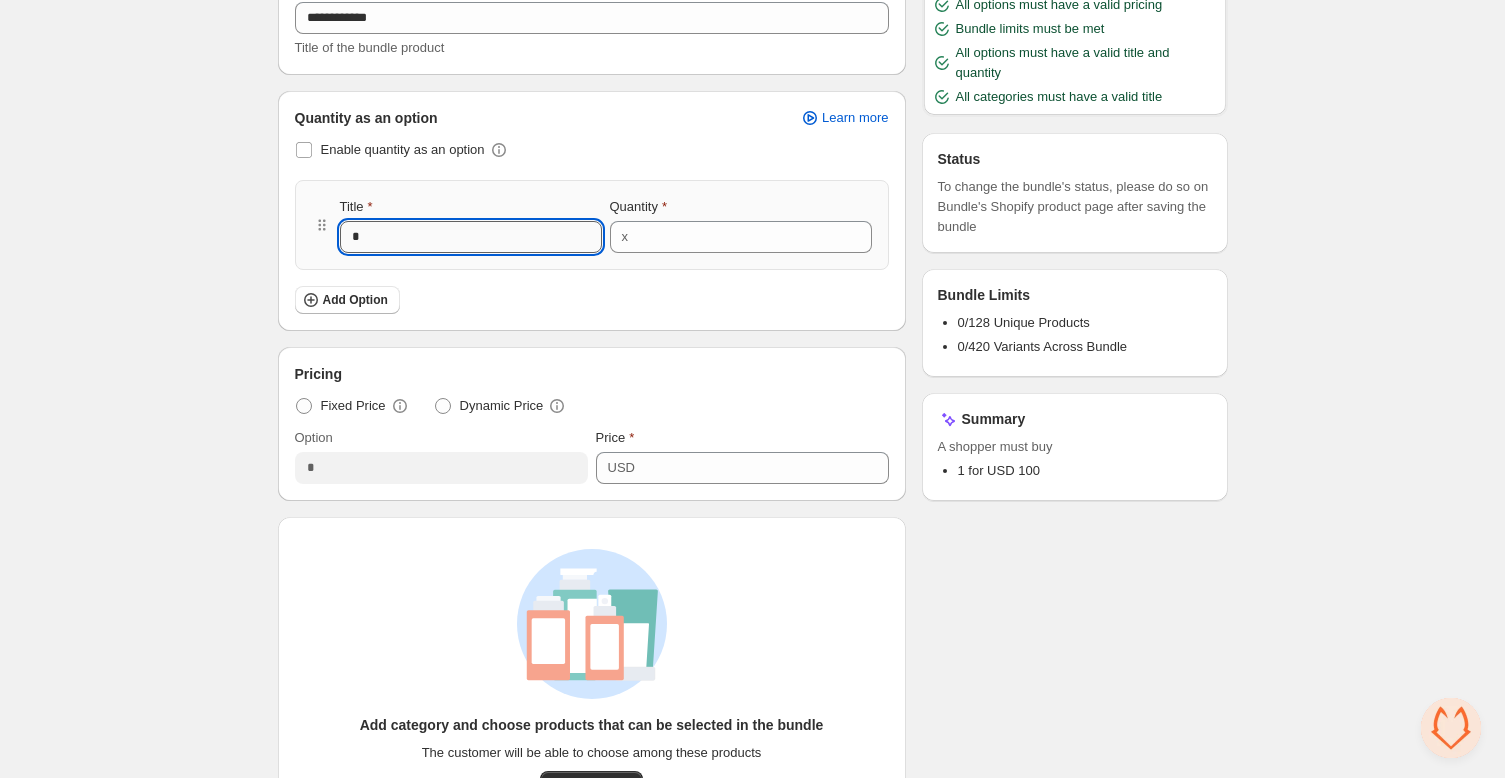type on "**" 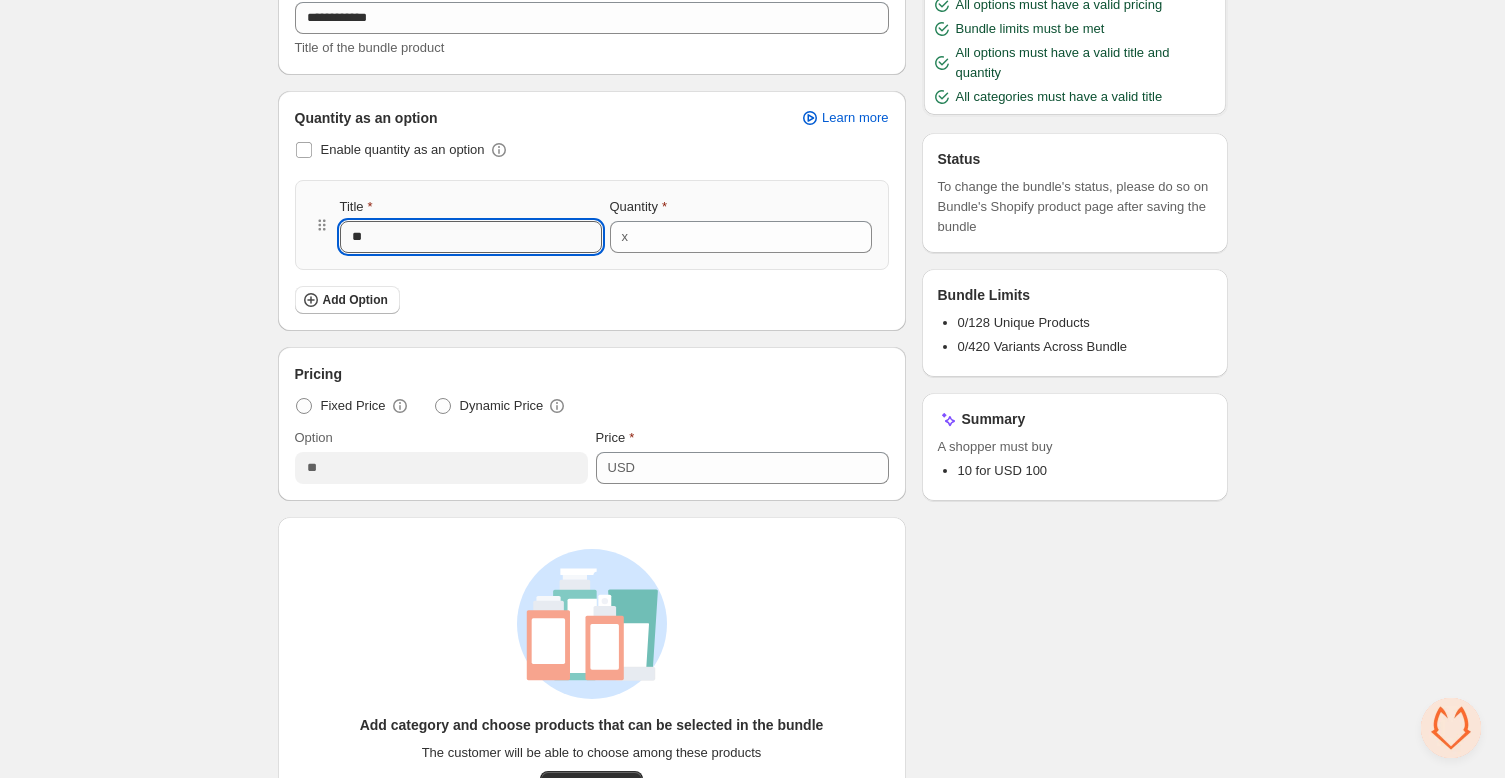 type on "**" 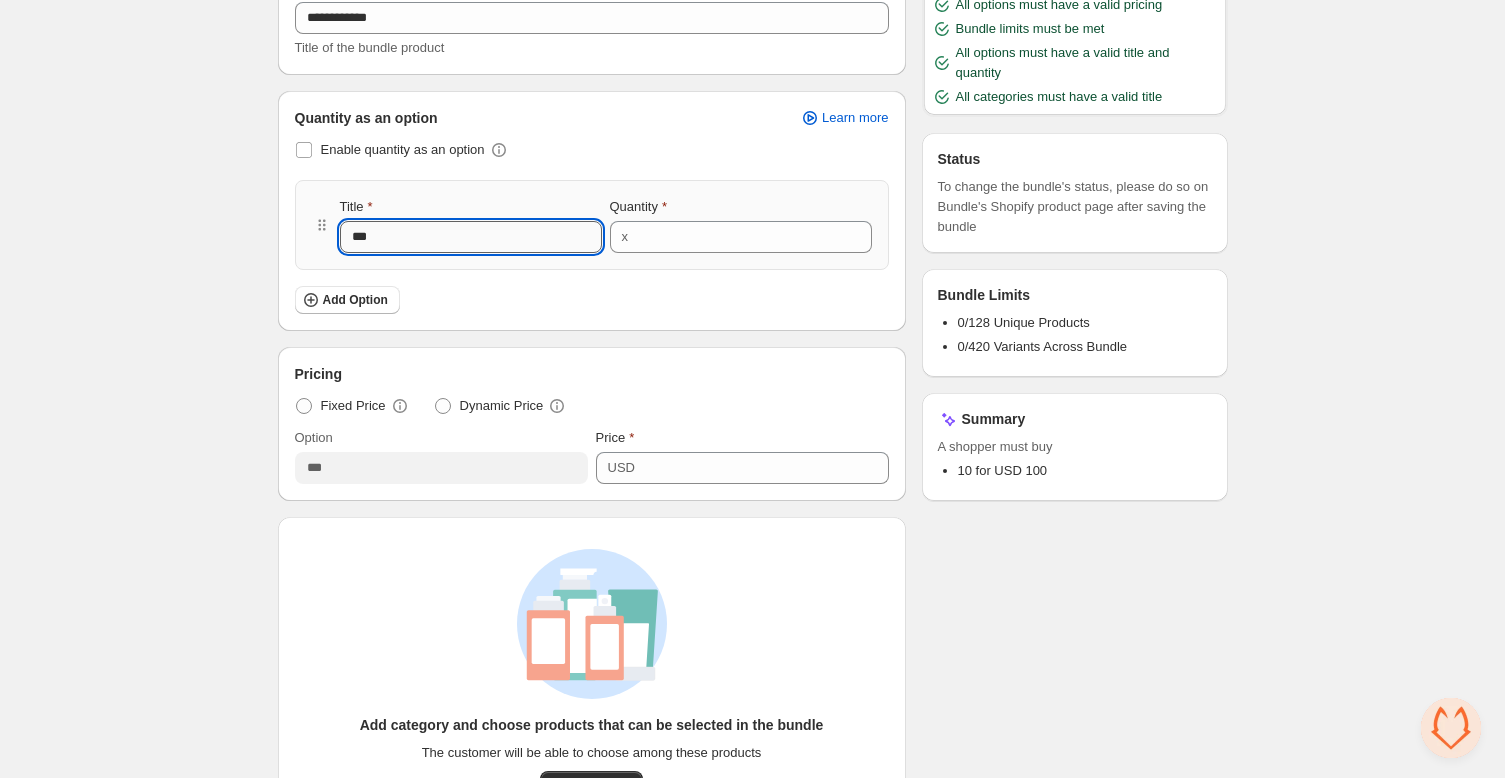 type on "****" 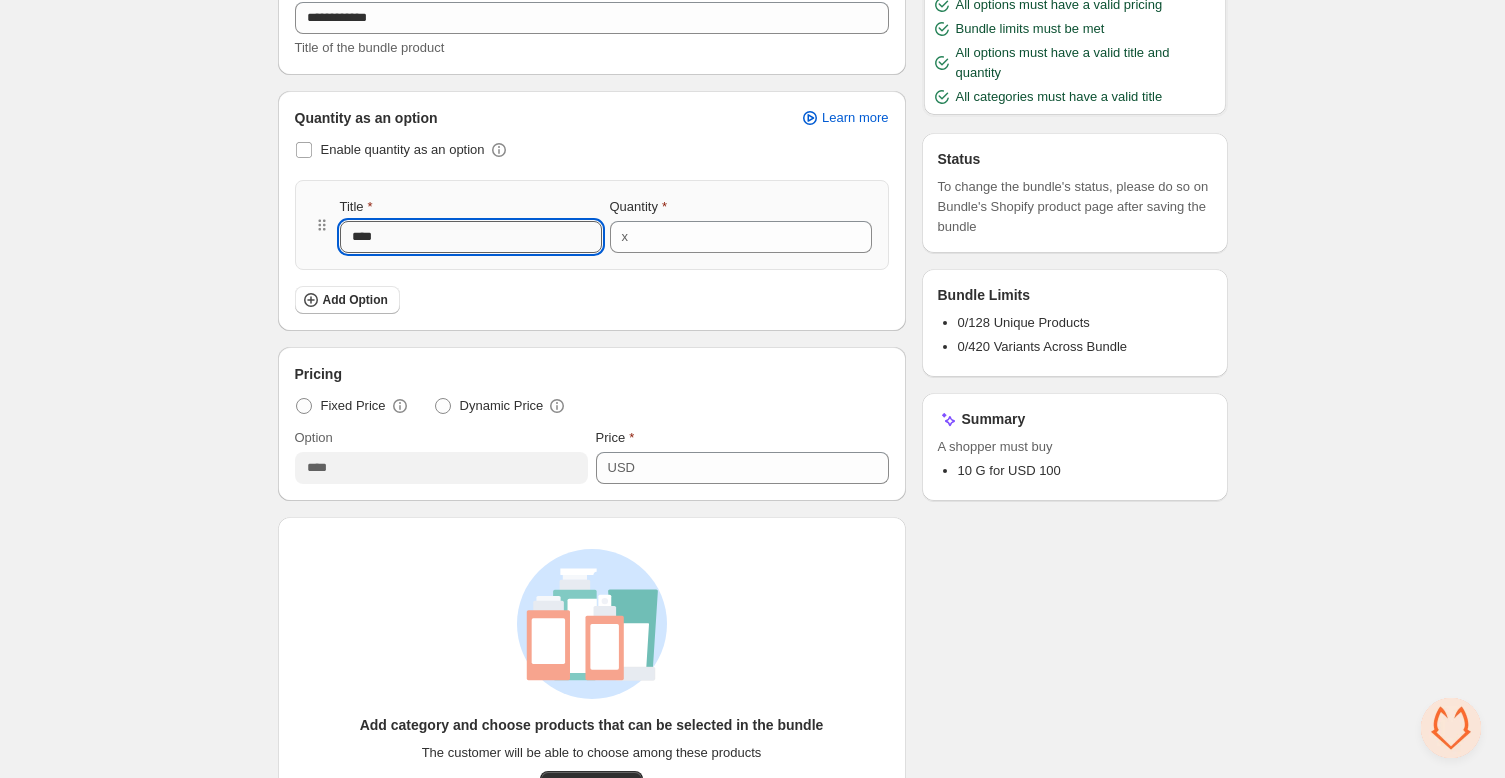 type on "*****" 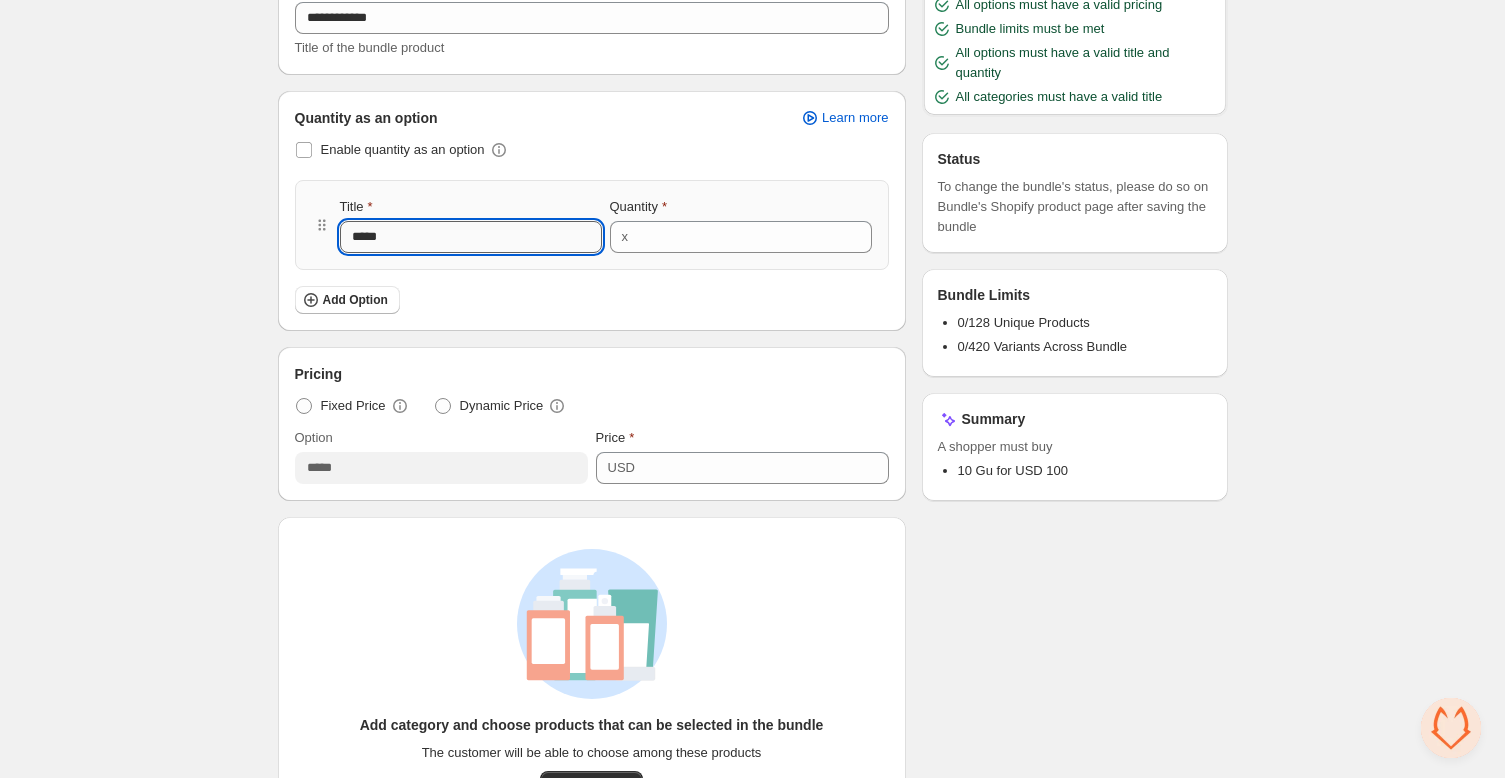 type on "******" 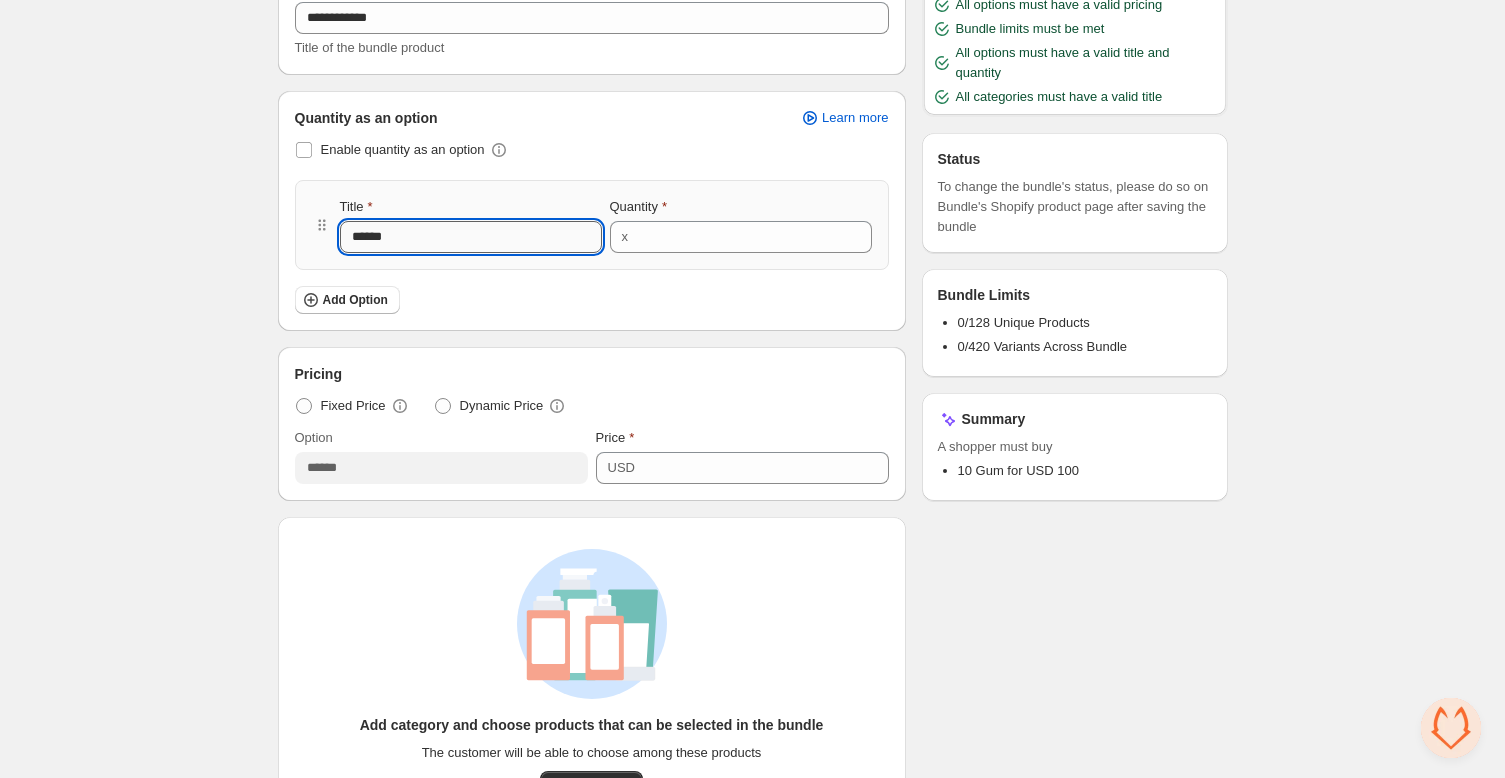 type on "*******" 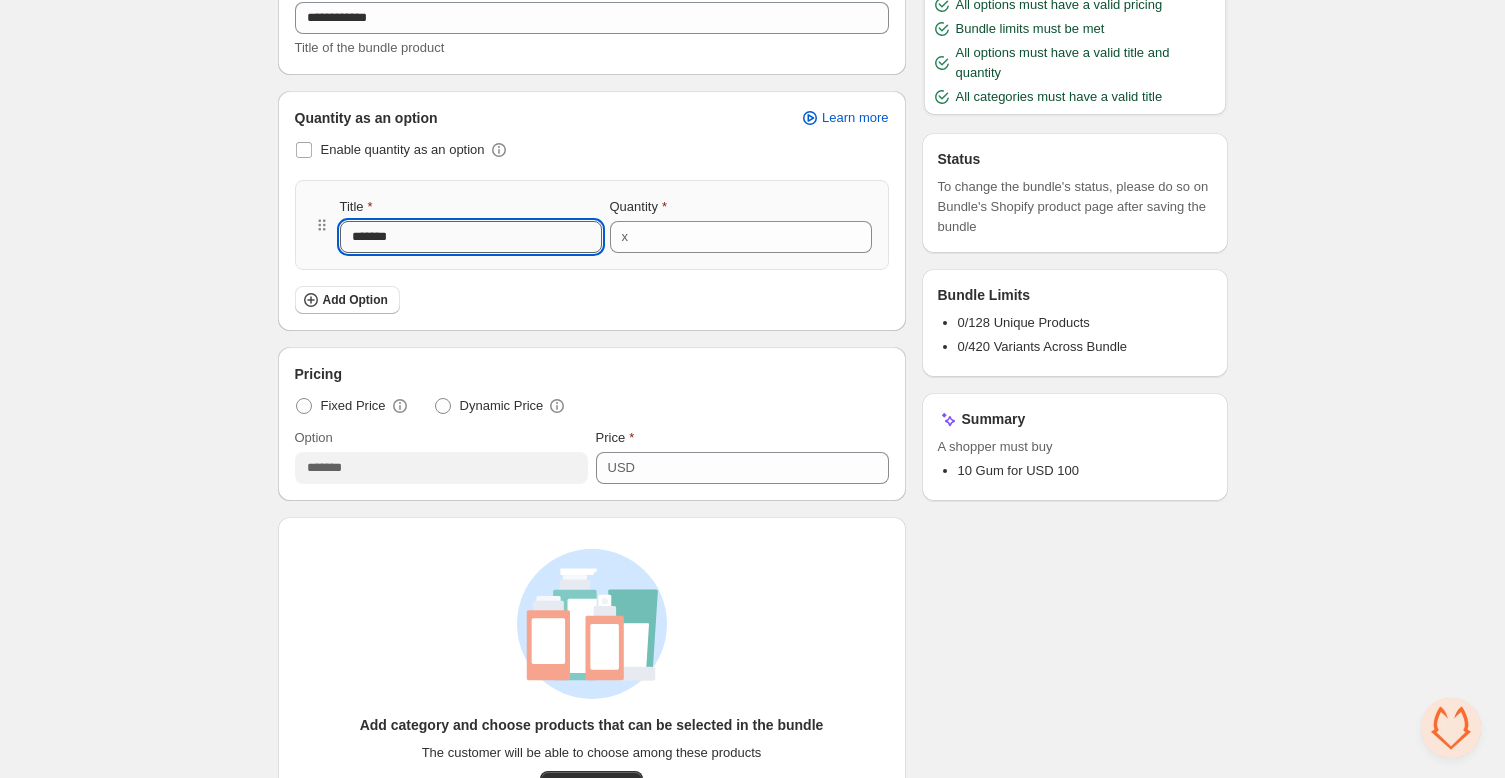 type on "********" 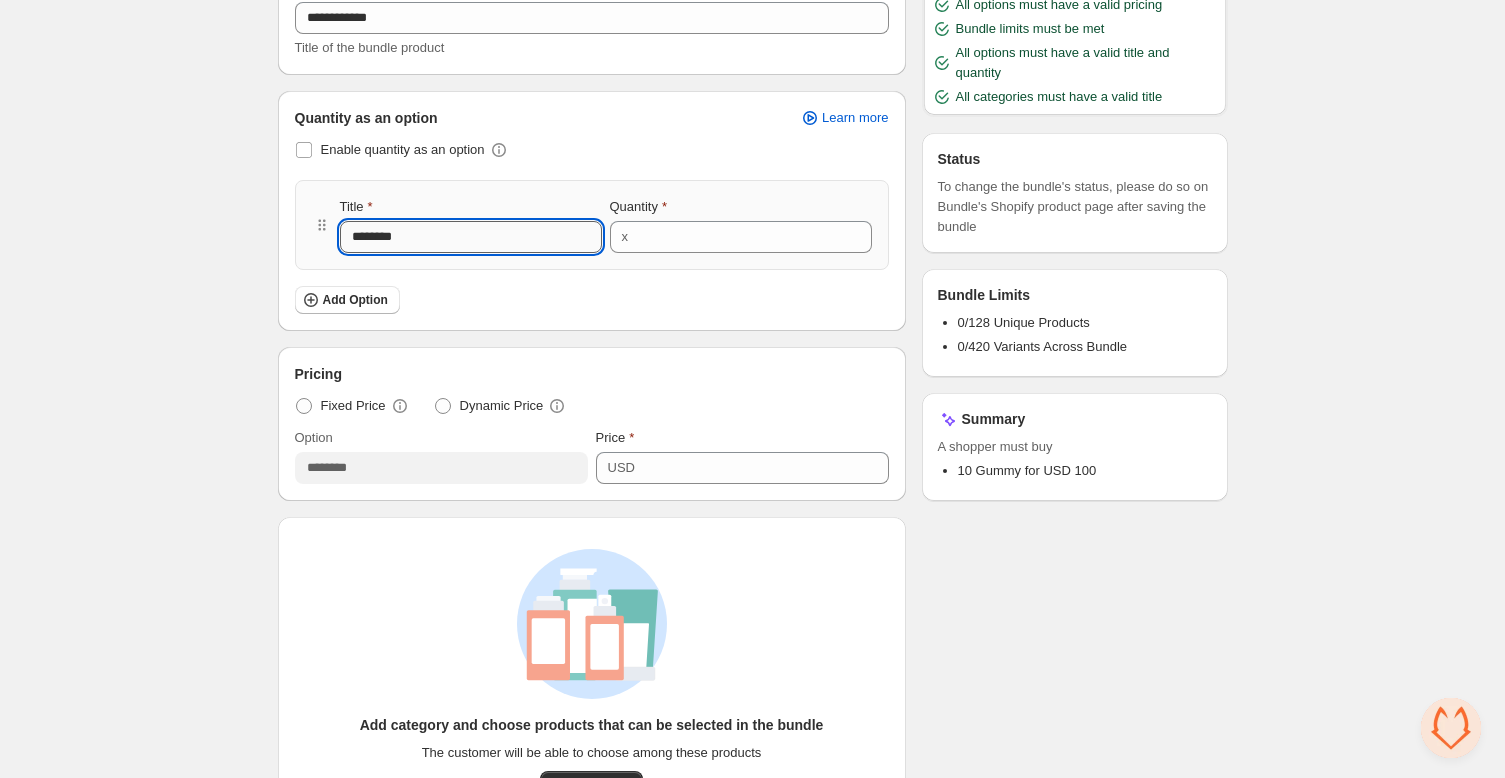 type on "********" 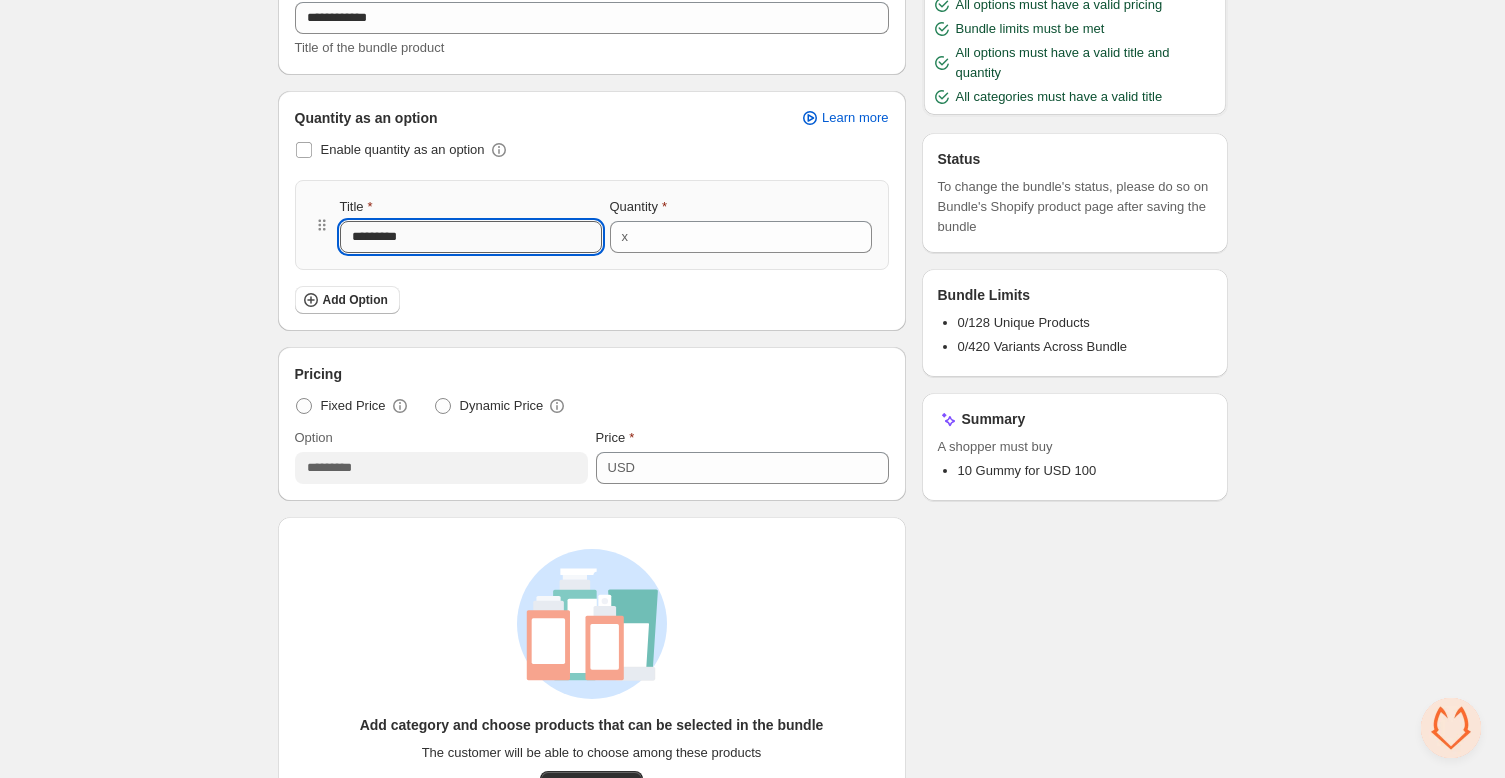 type on "**********" 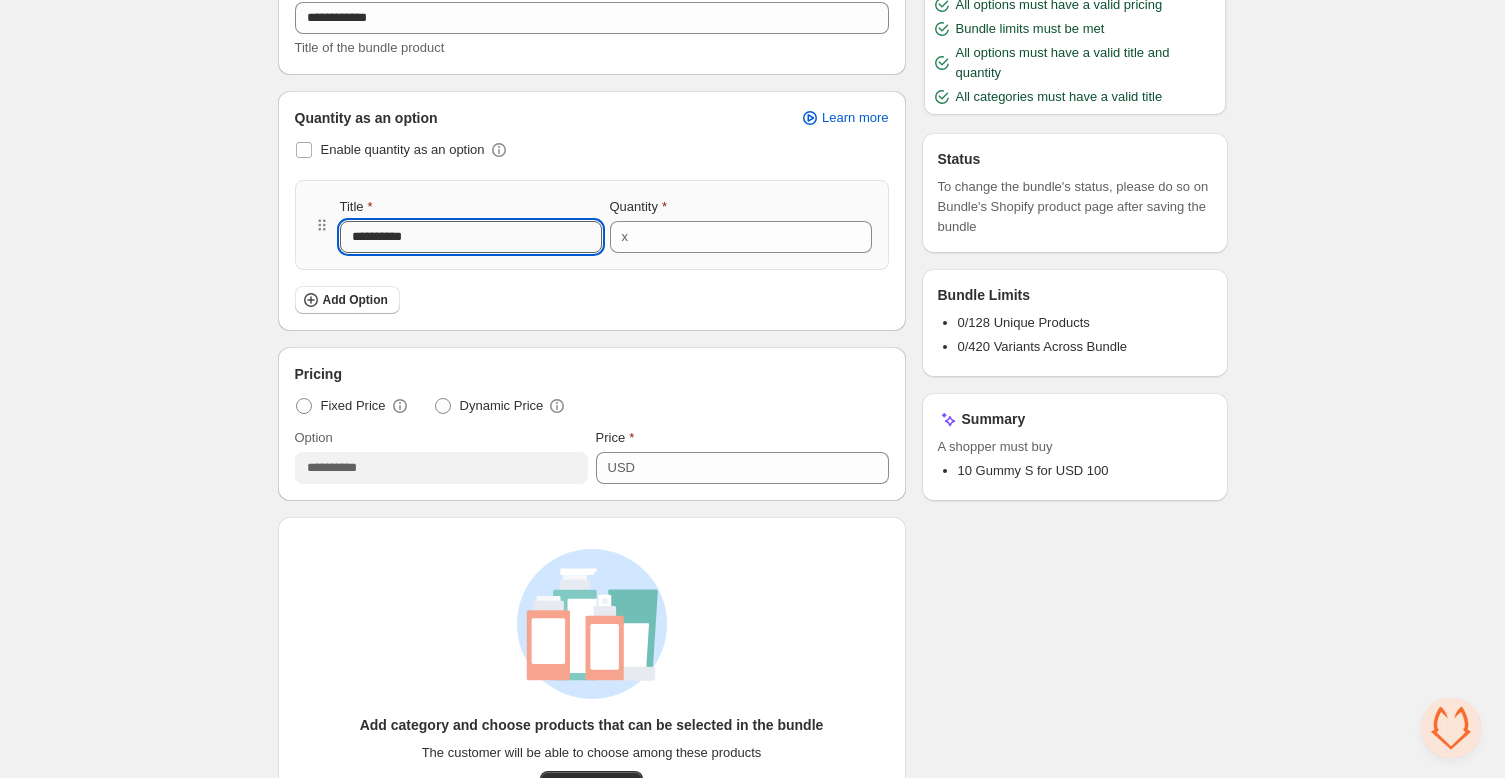 type on "**********" 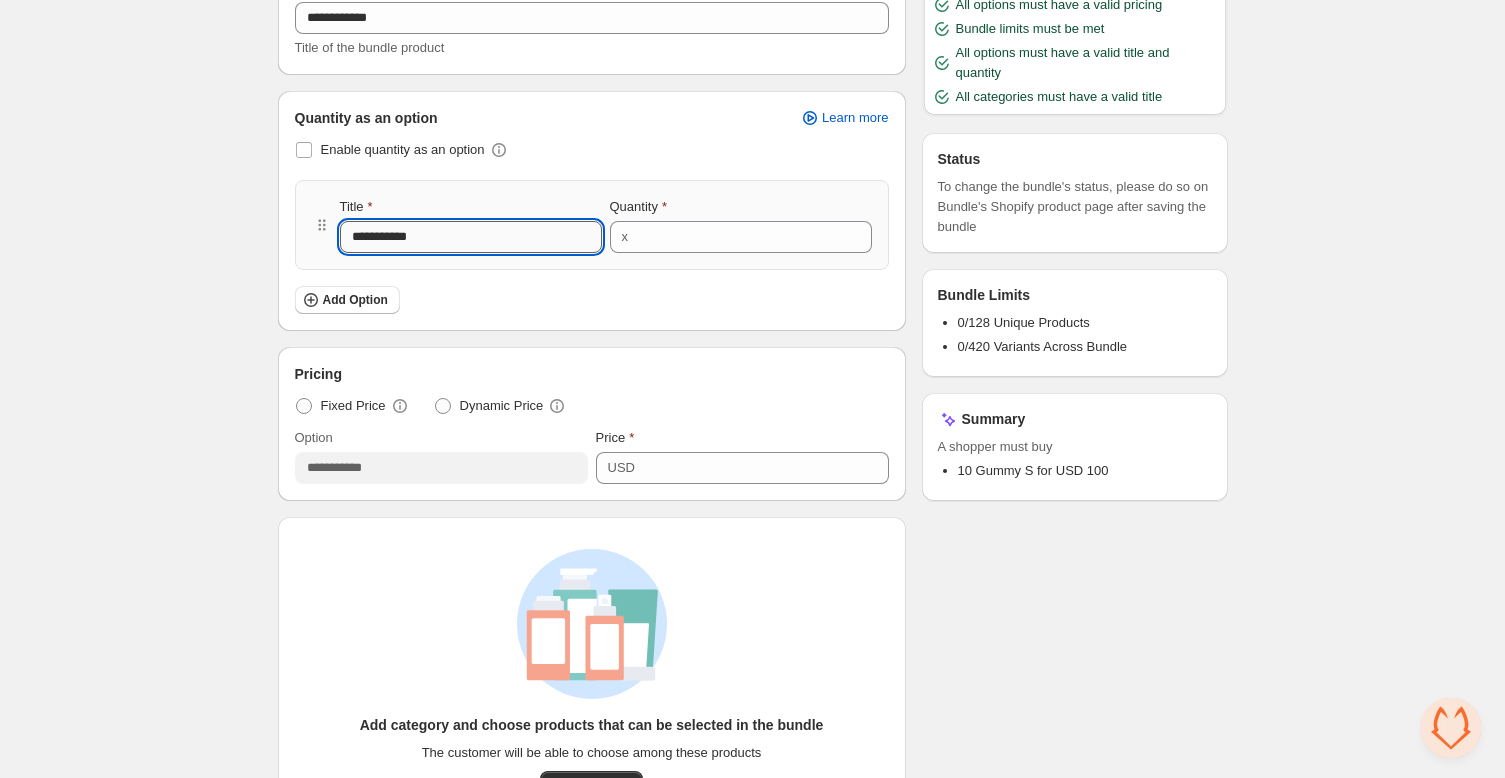 type on "**********" 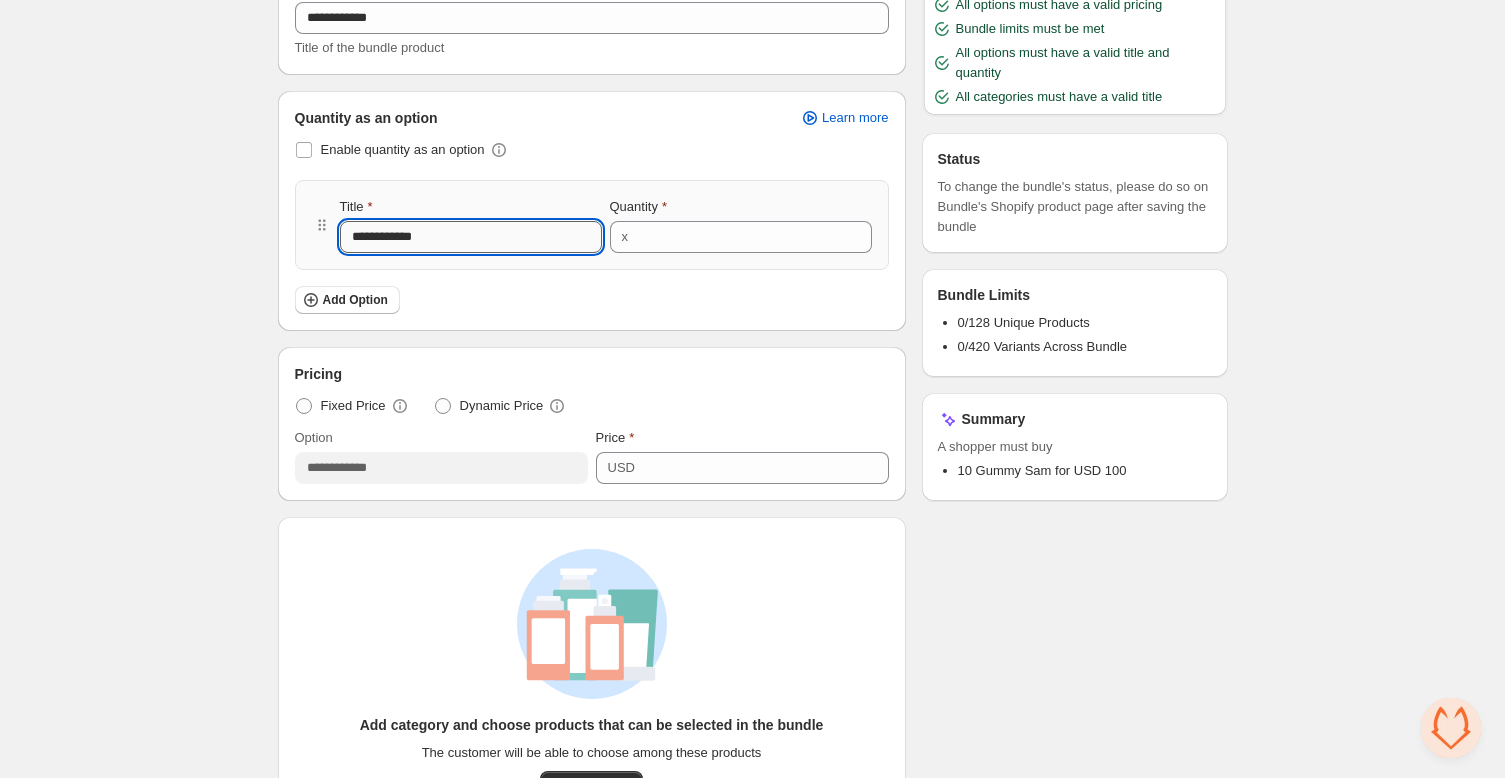 type on "**********" 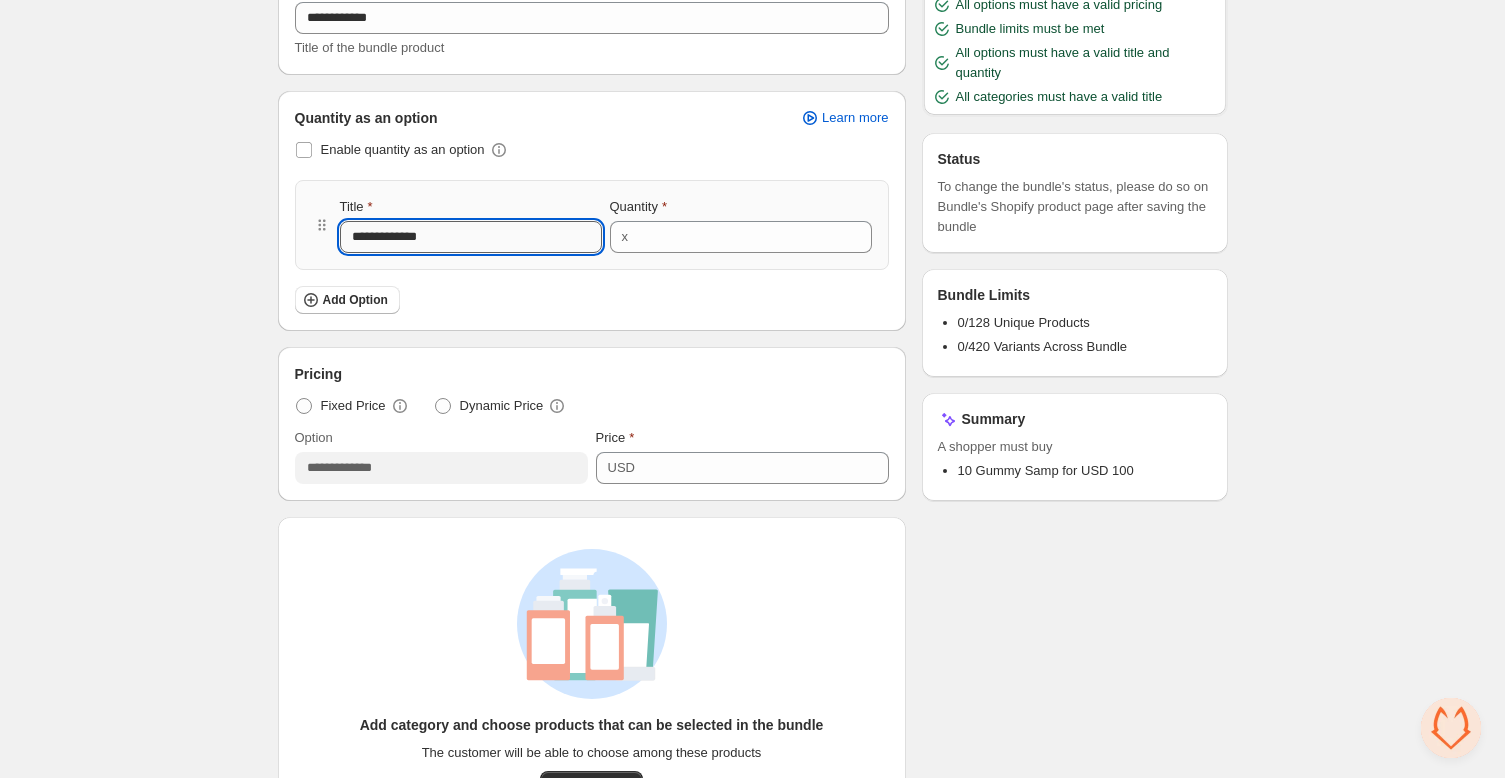 type on "**********" 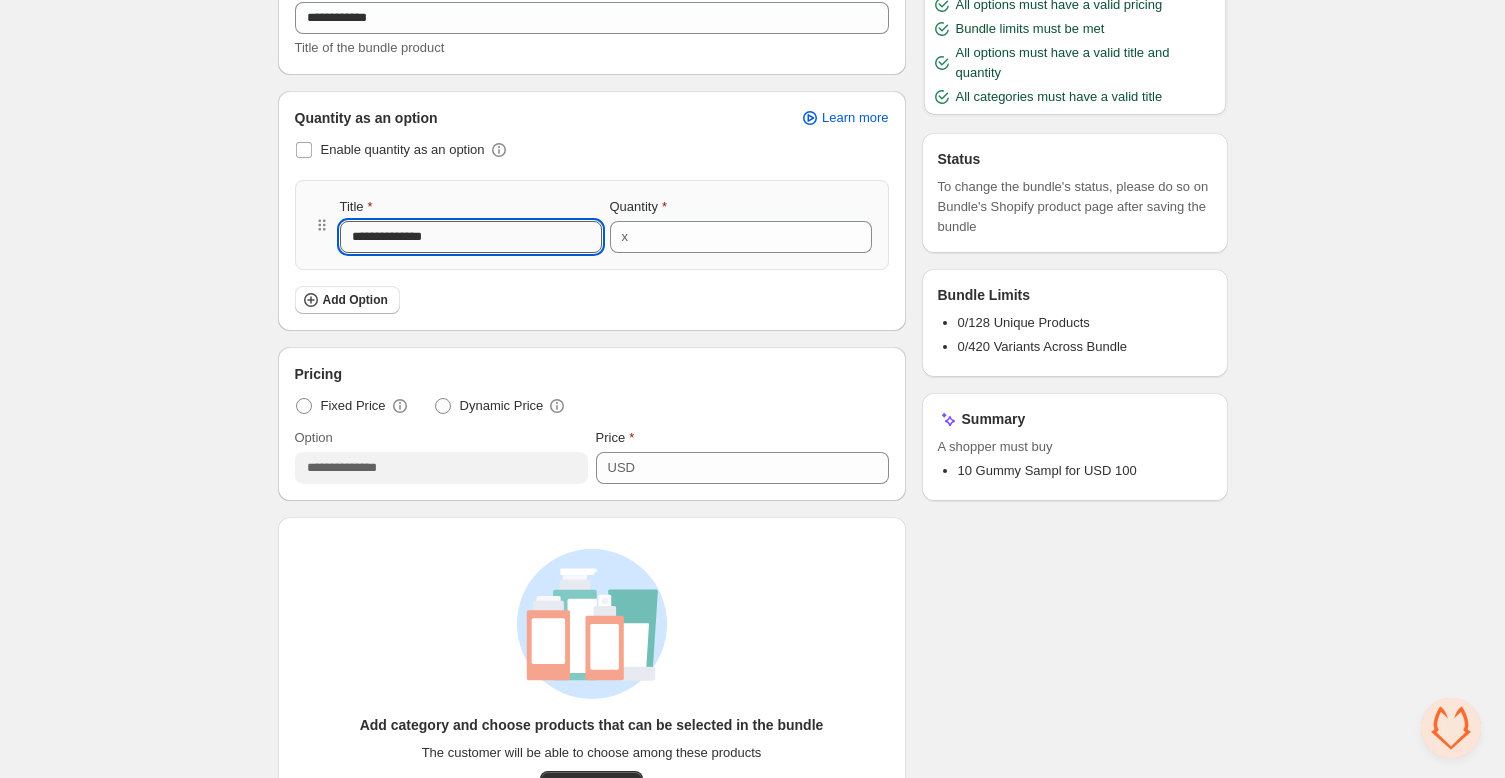 type on "**********" 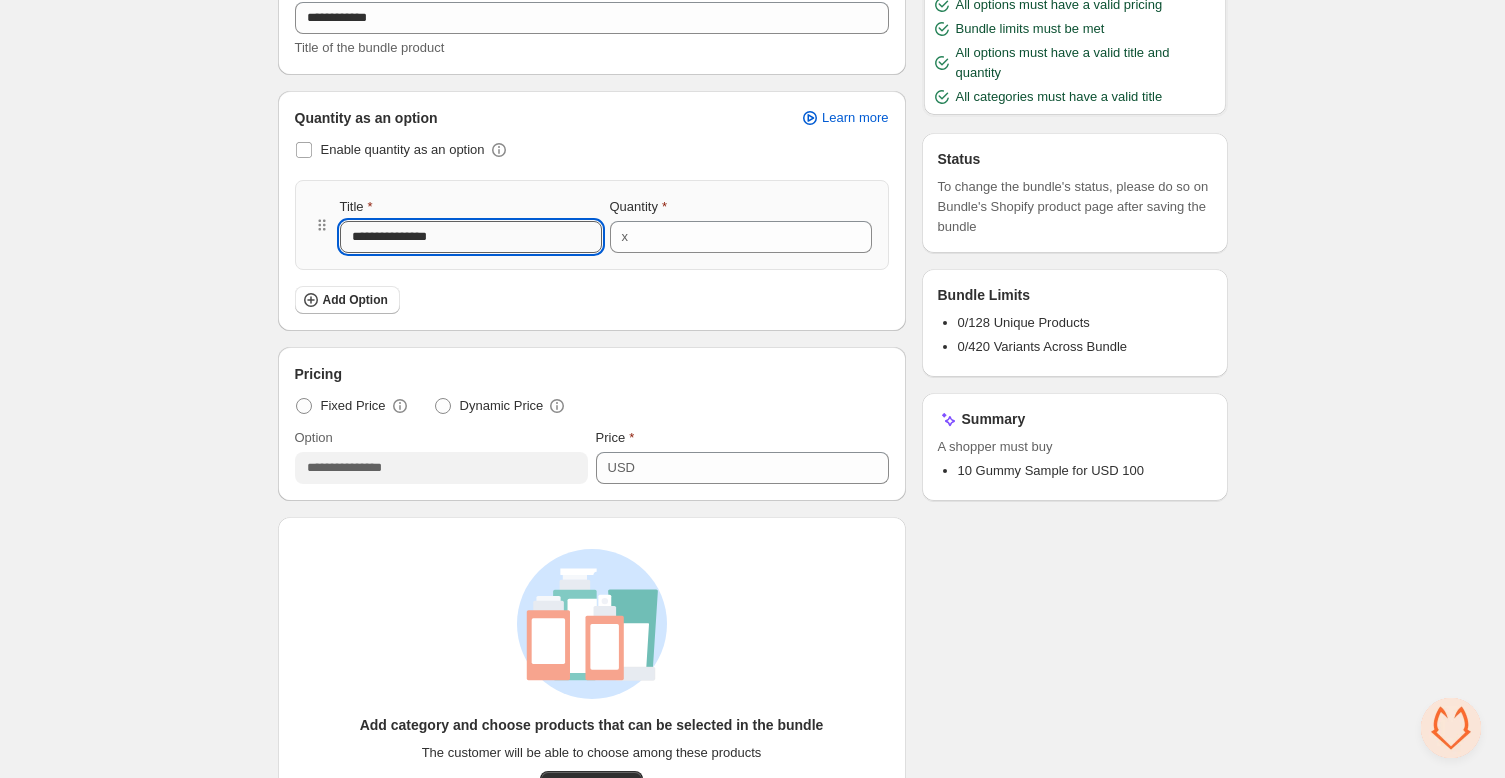 type on "**********" 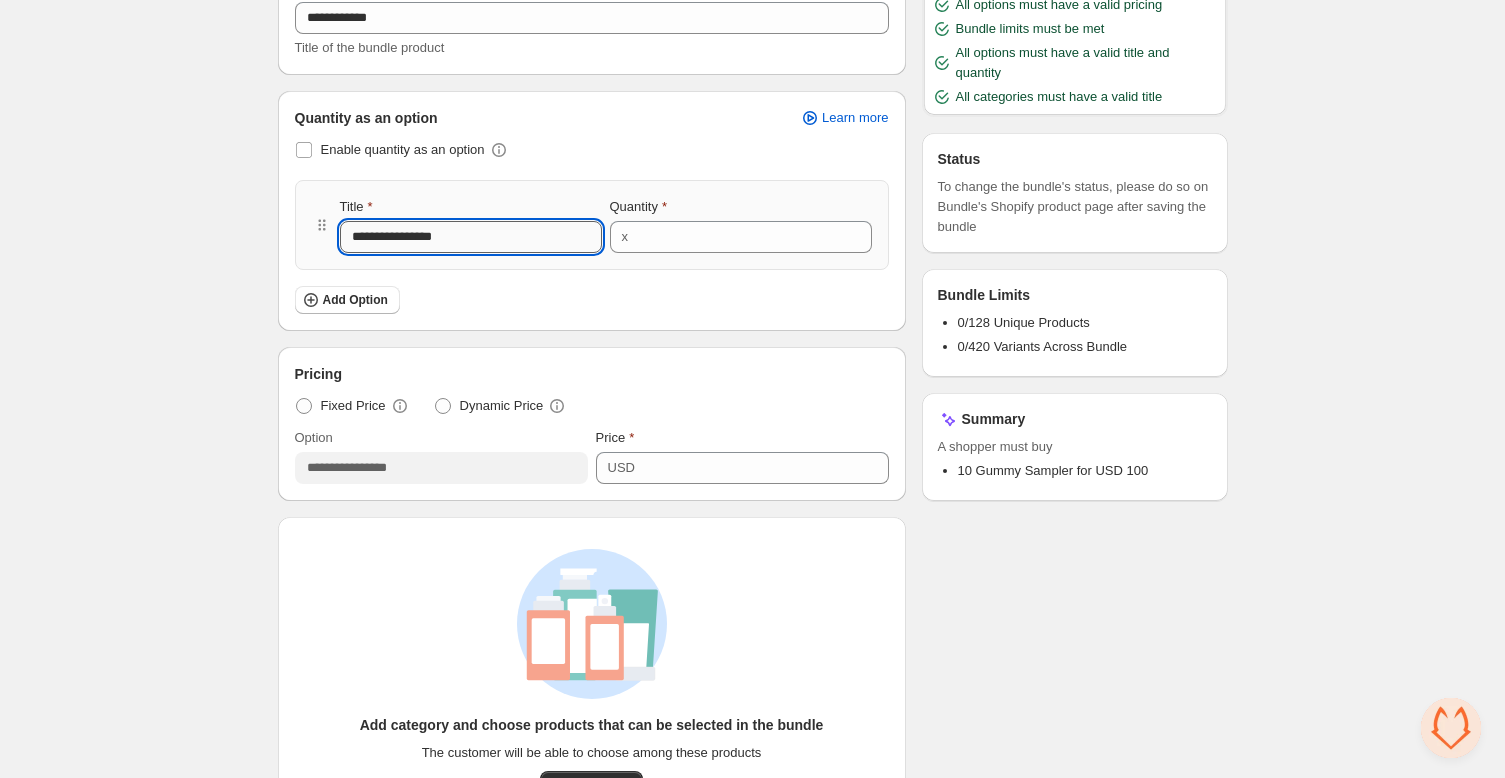 type on "**********" 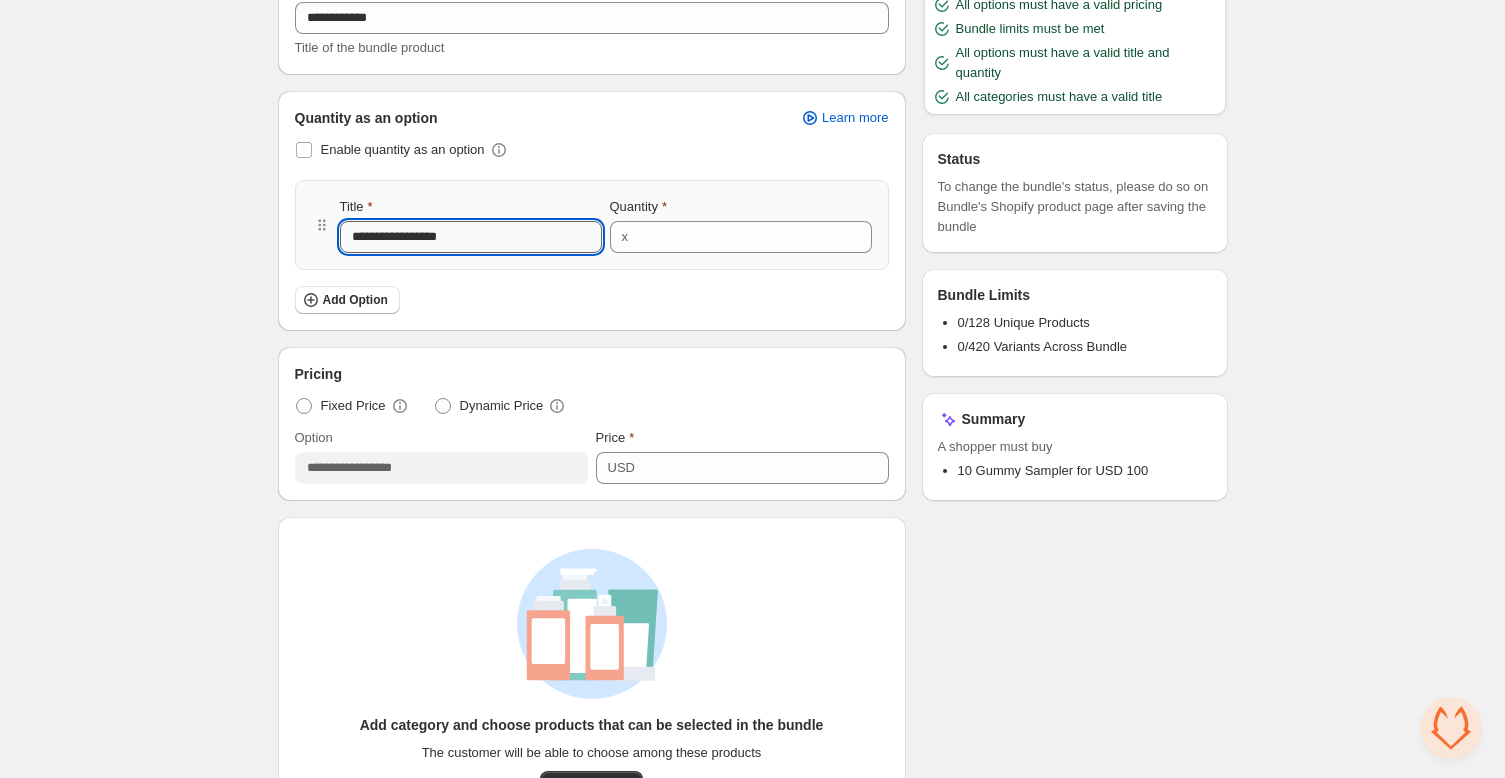type on "**********" 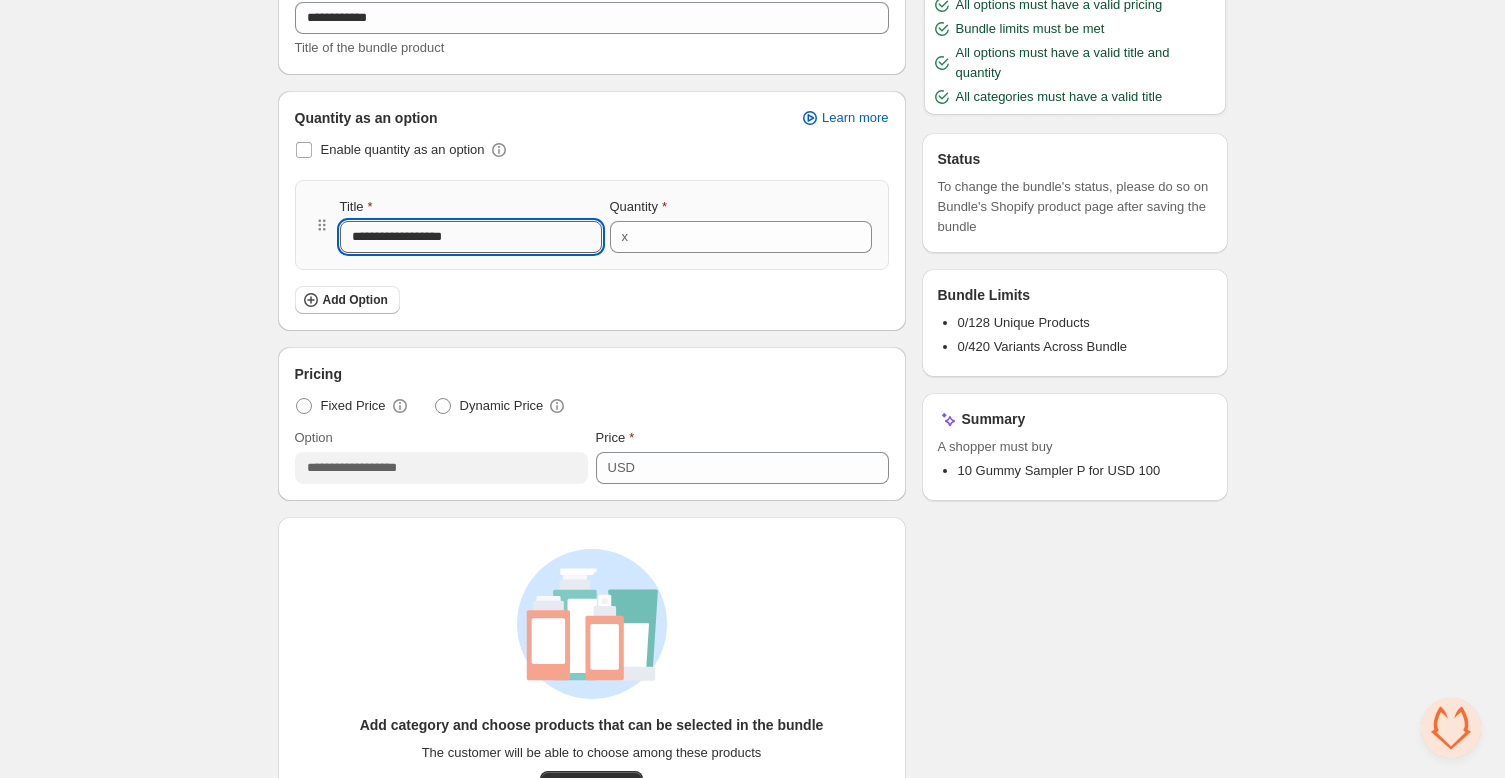 type on "**********" 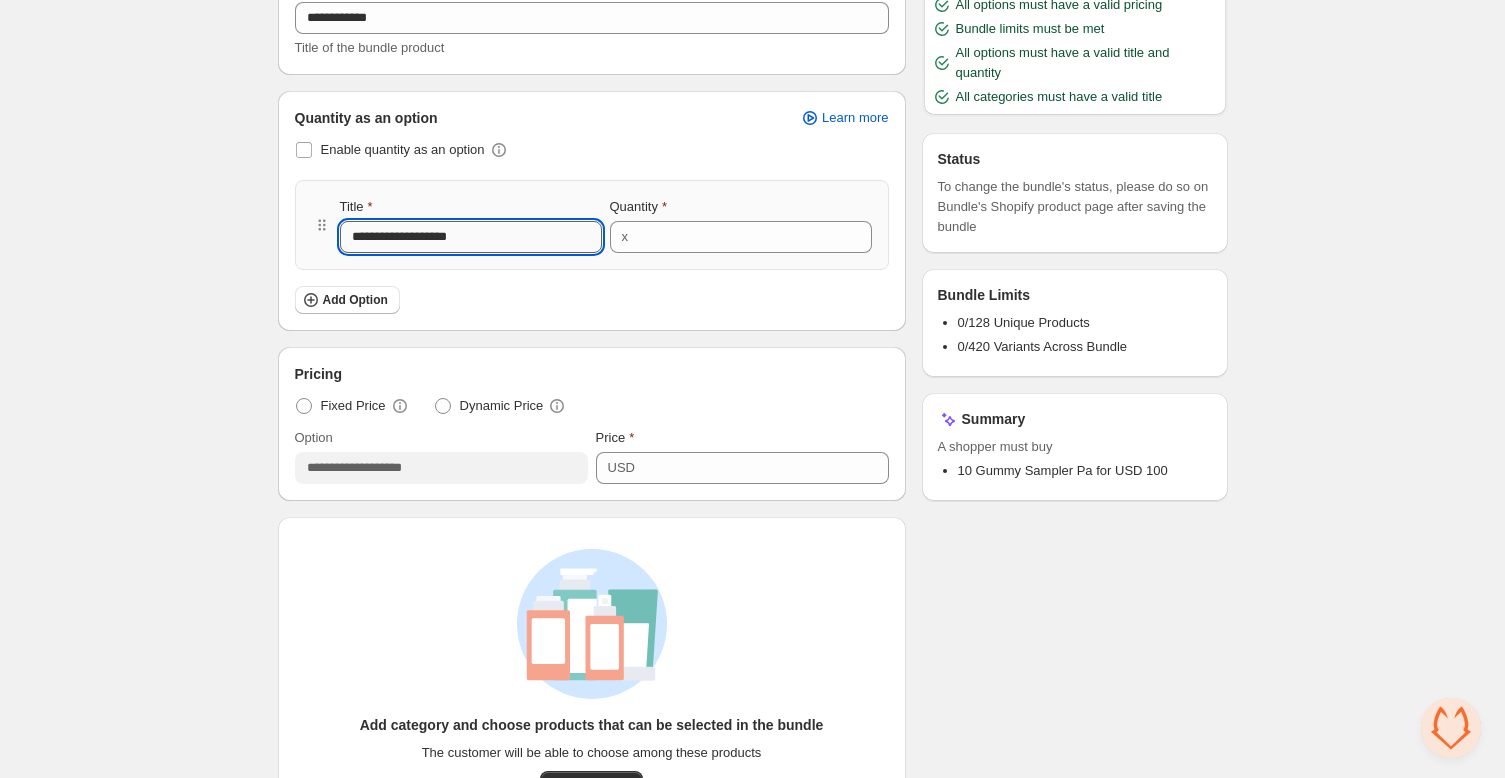 type on "**********" 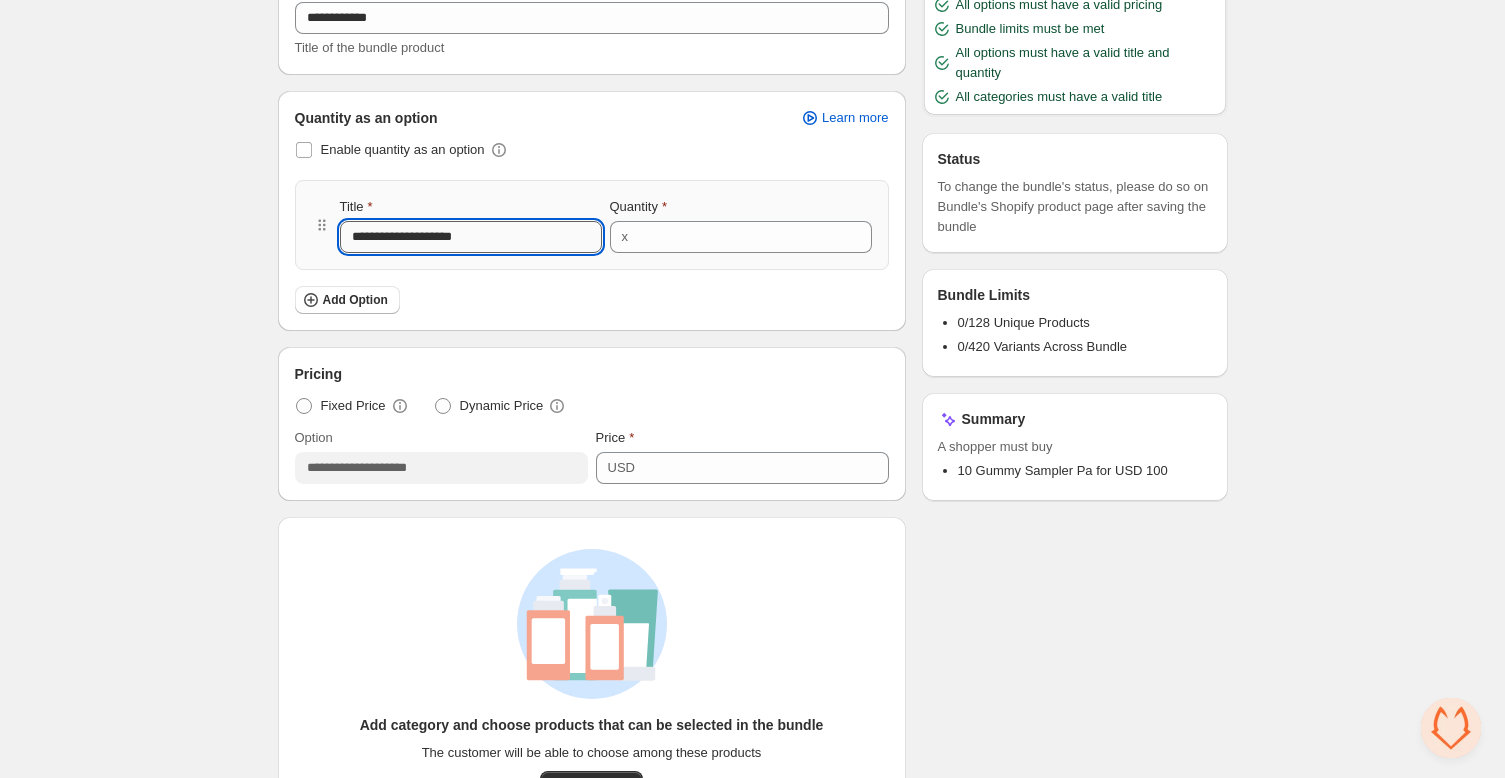 type on "**********" 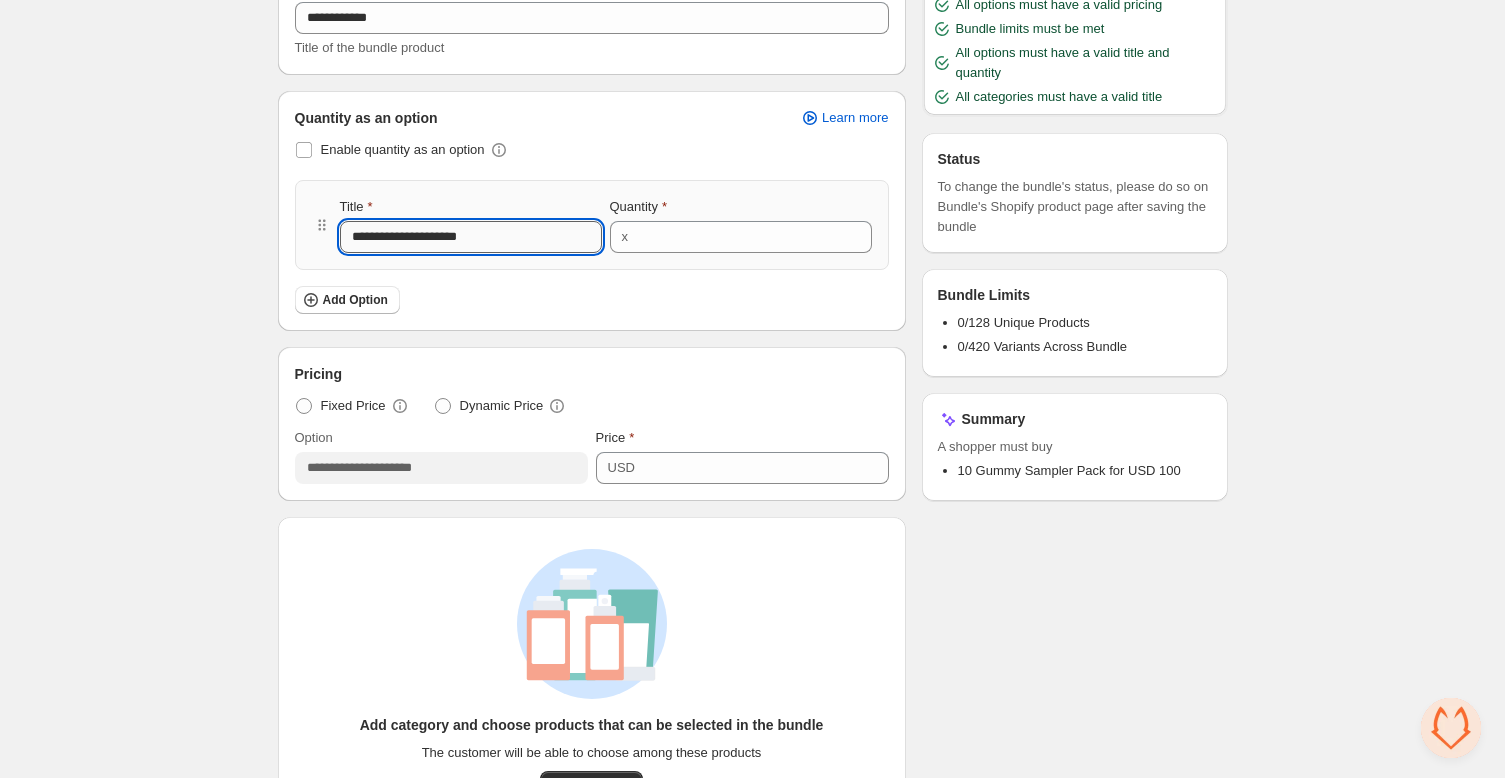 click on "**********" at bounding box center [471, 237] 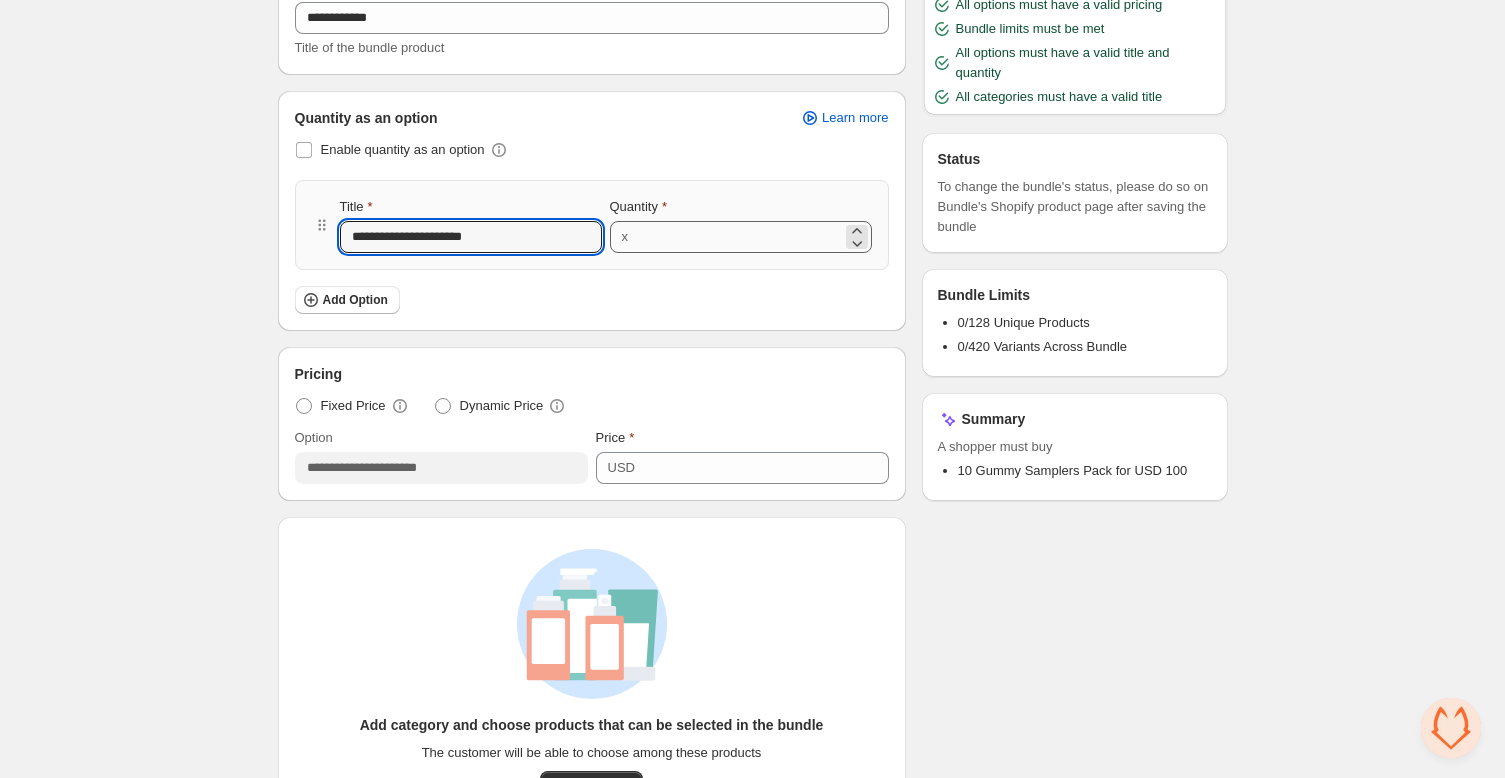 type on "**********" 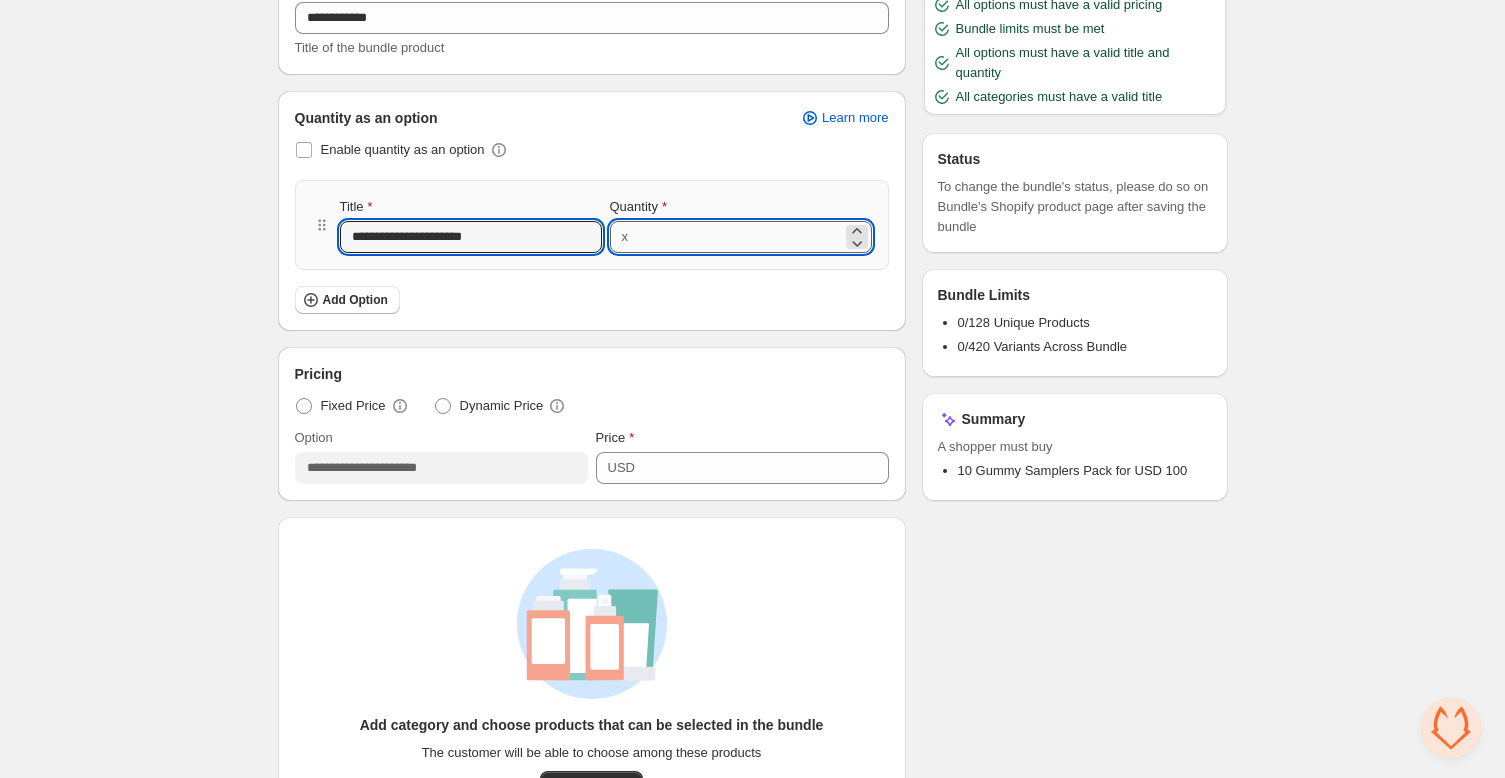 click on "*" at bounding box center [738, 237] 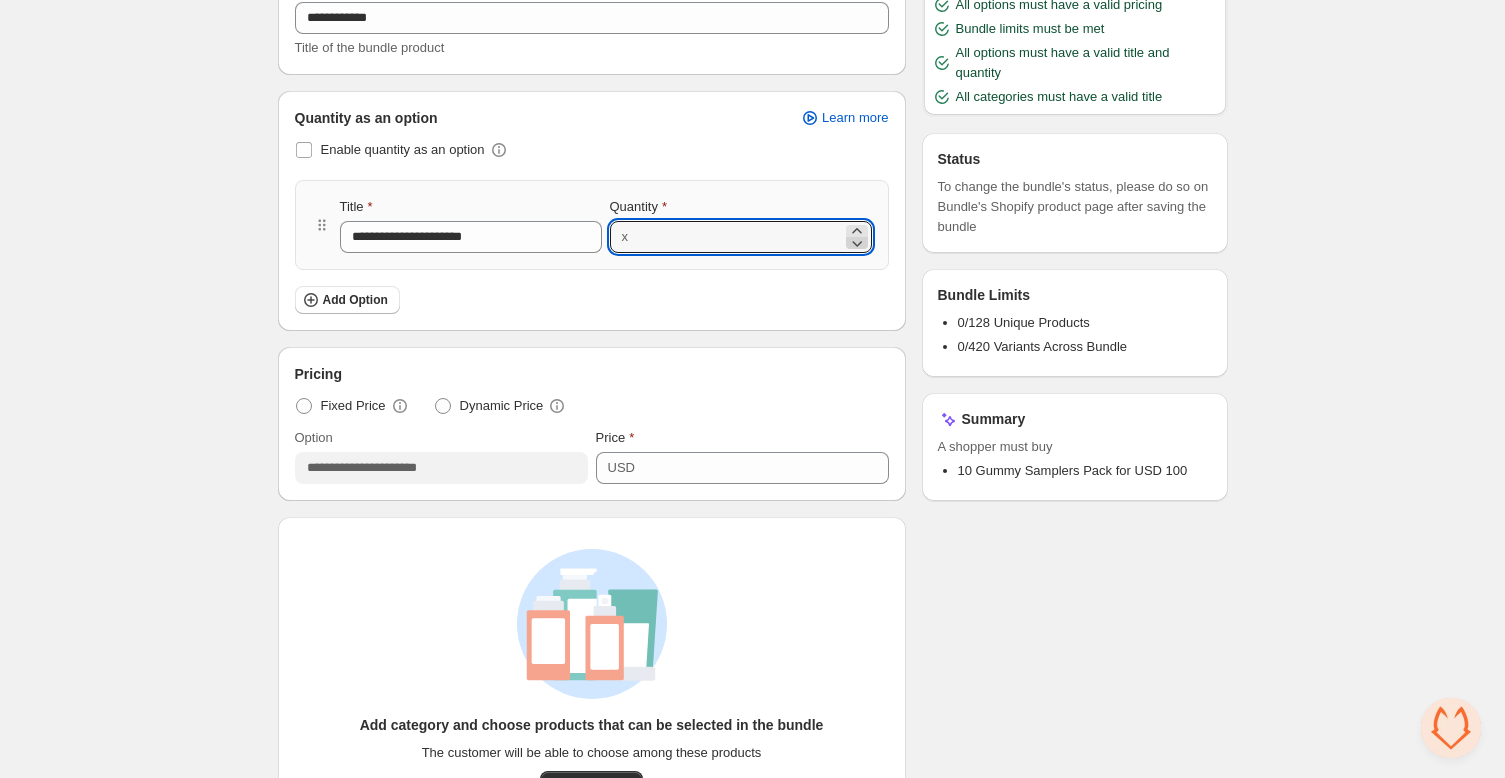 click 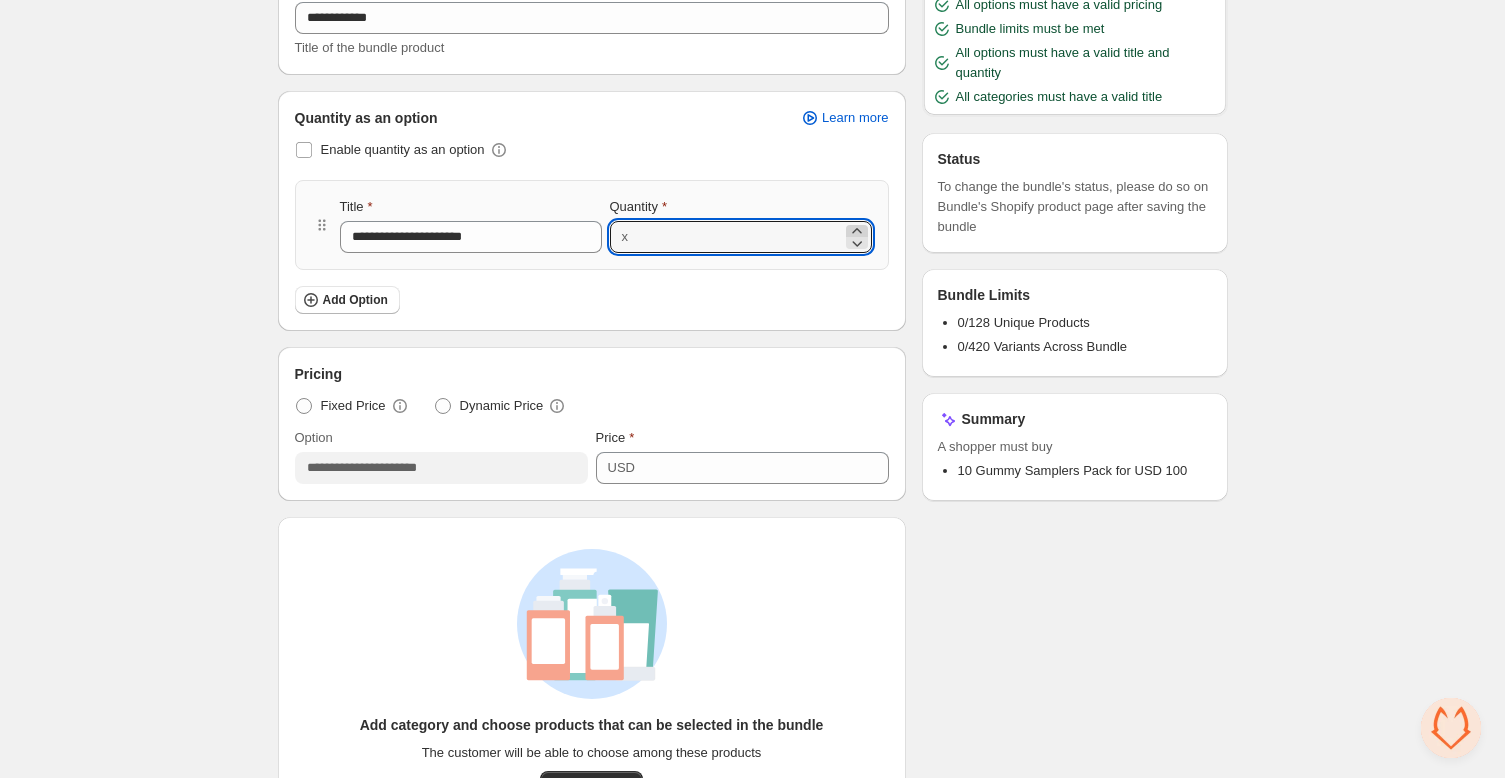 click 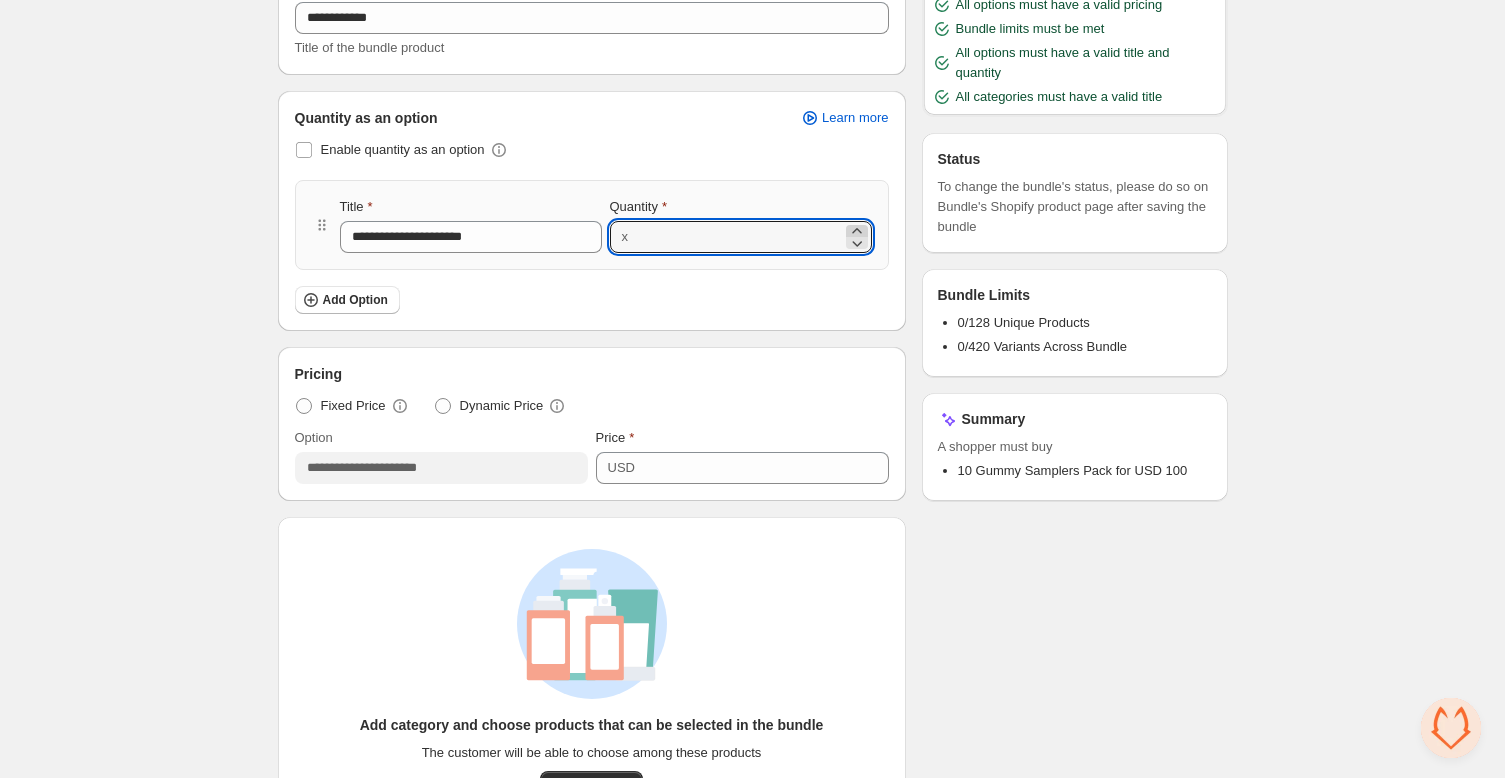click 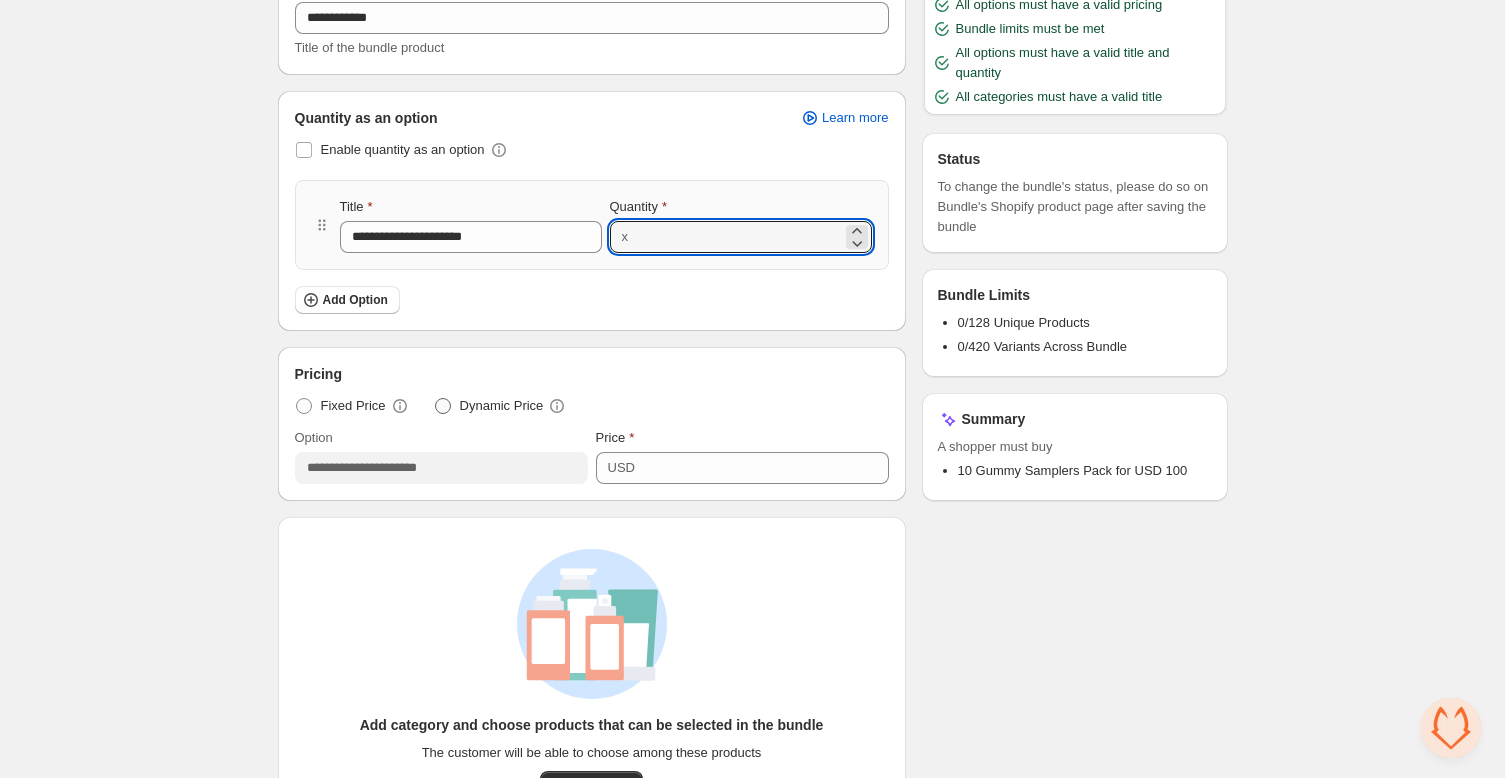 click at bounding box center [443, 406] 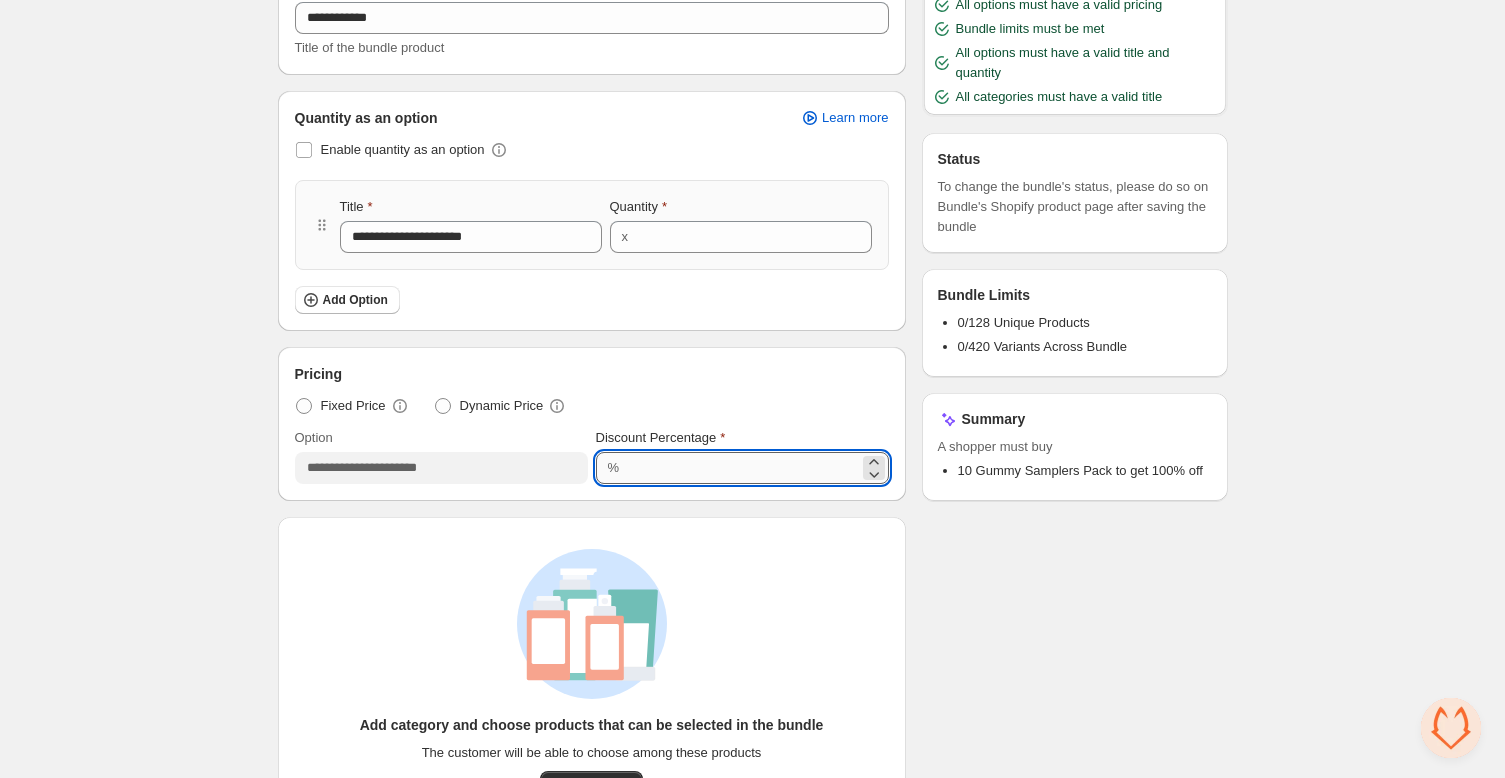 click on "***" at bounding box center (741, 468) 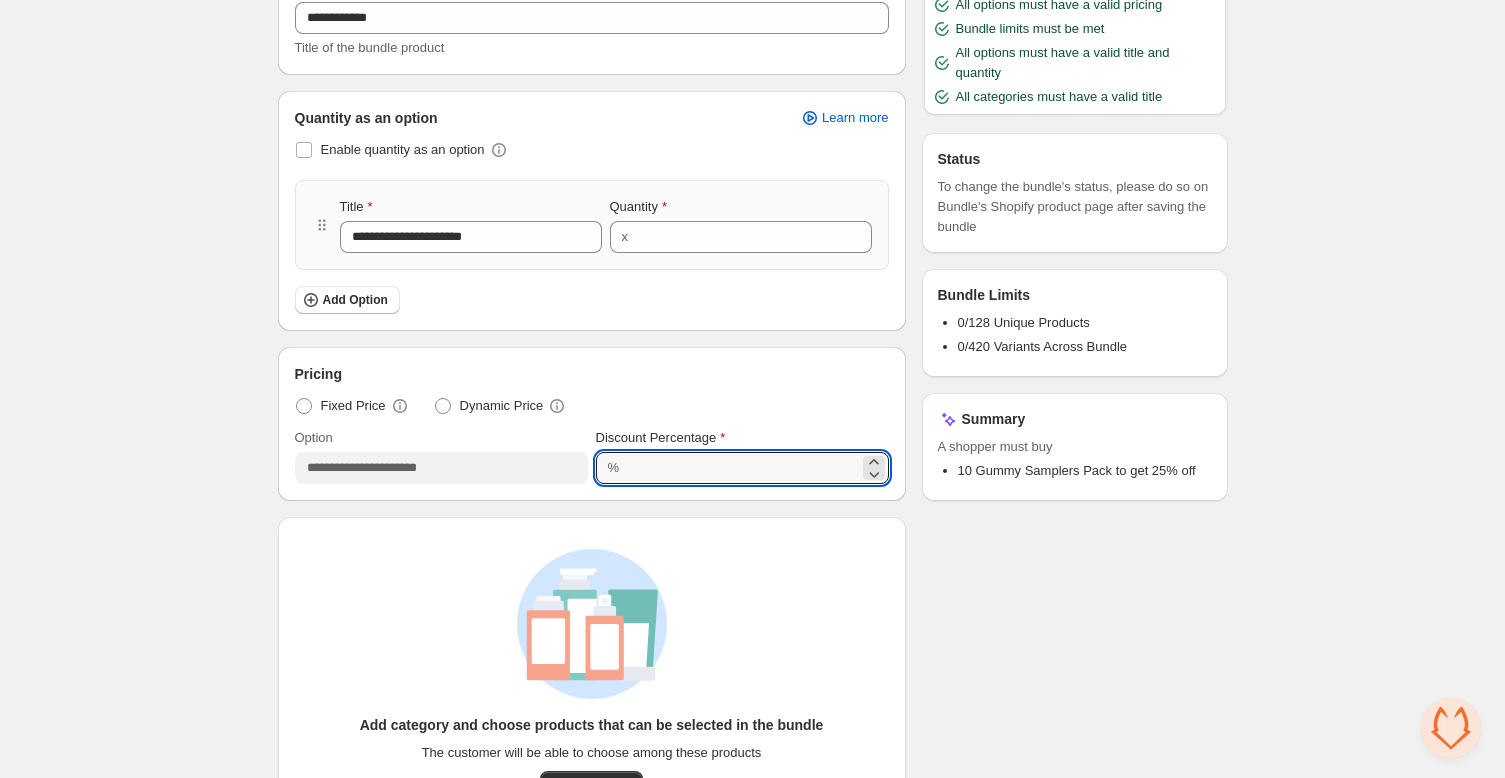 type on "**" 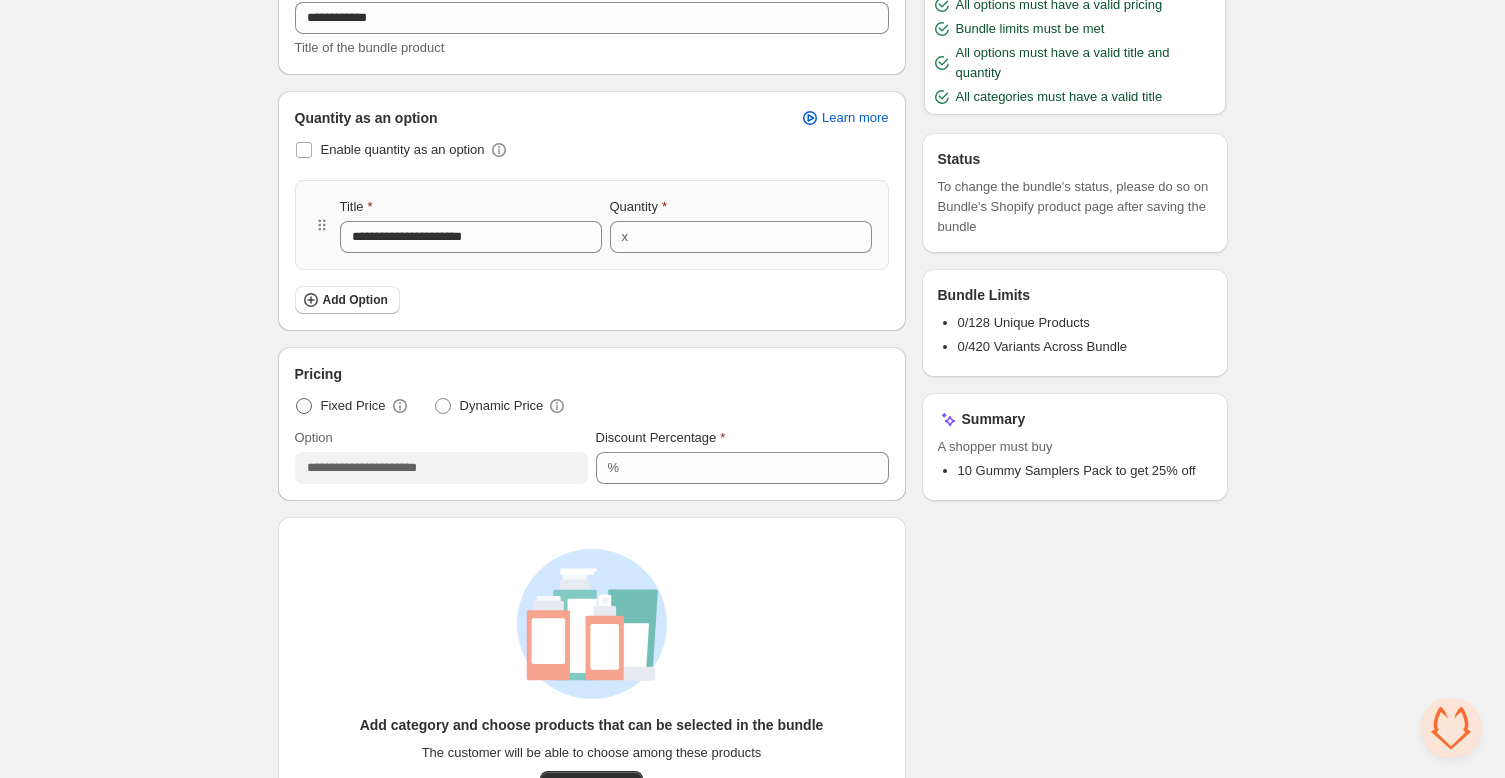 click on "Fixed Price" at bounding box center [353, 406] 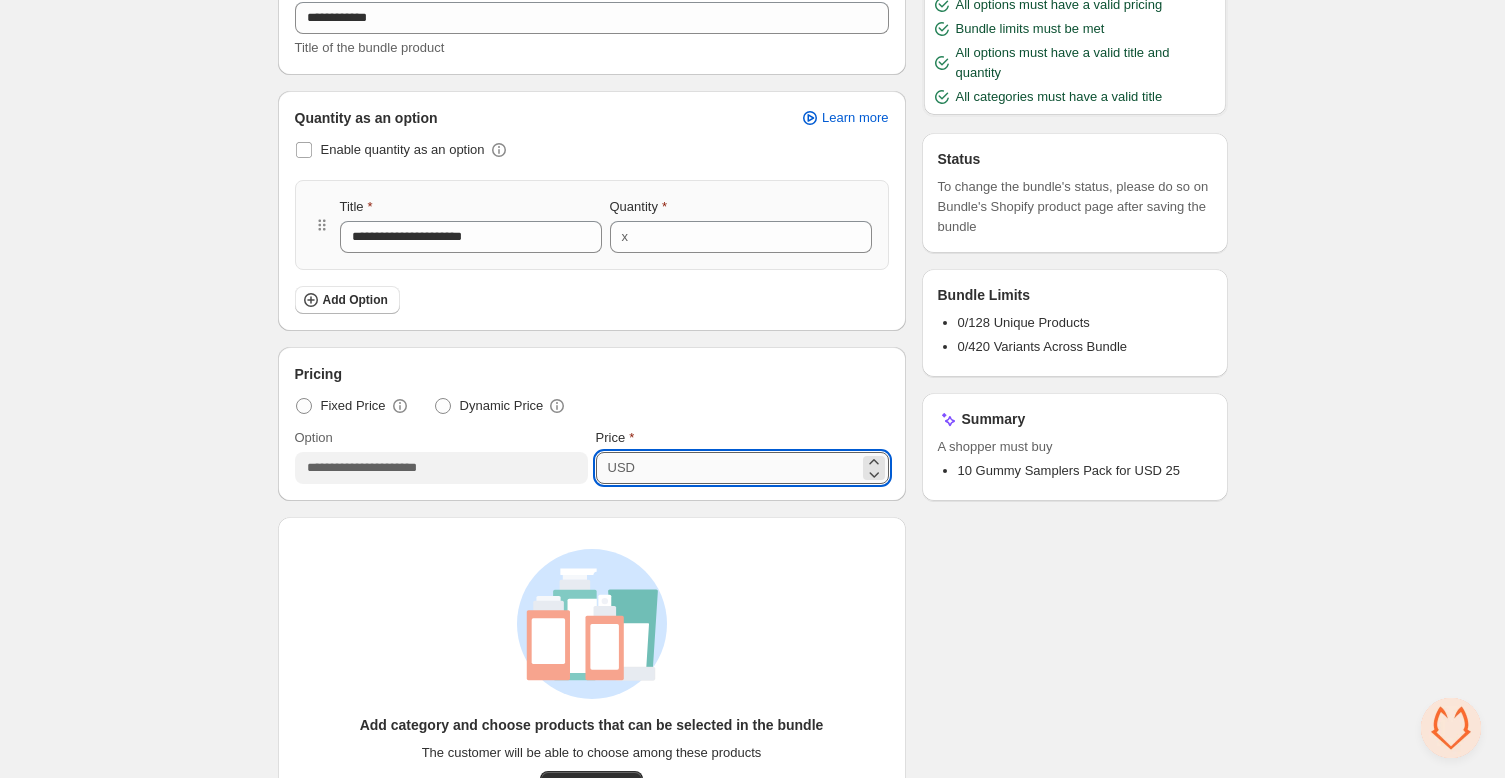click on "**" at bounding box center [750, 468] 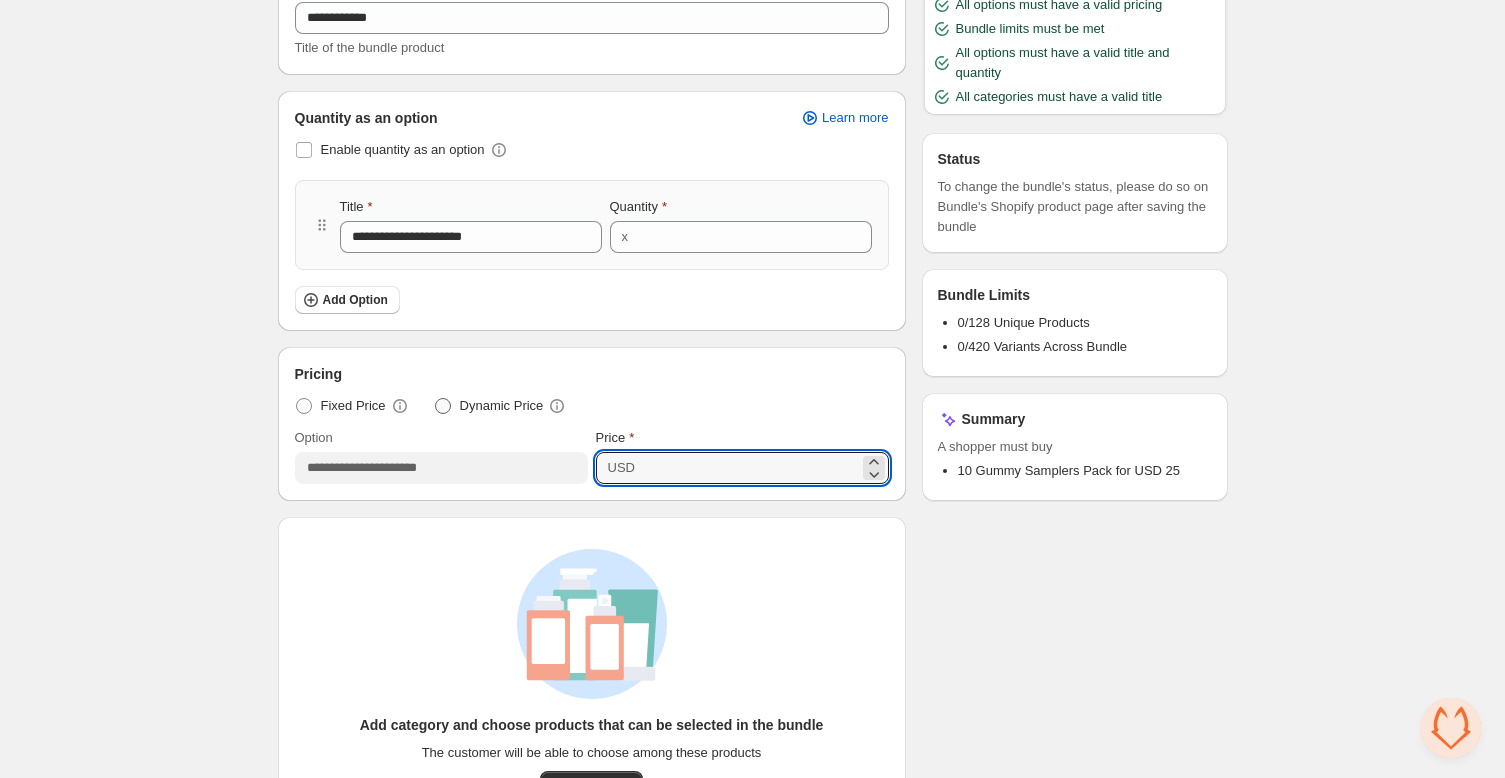 click on "Dynamic Price" at bounding box center (502, 406) 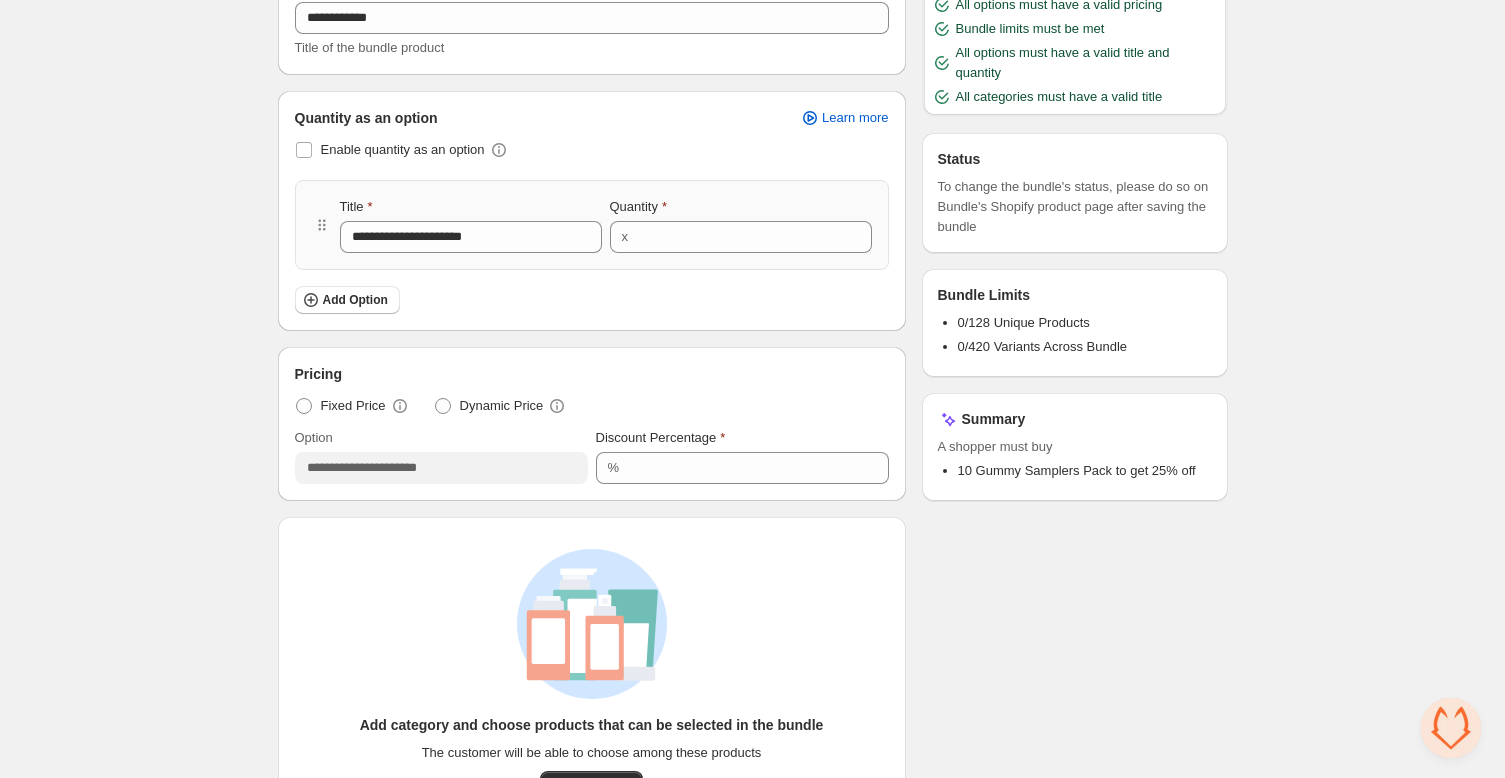 click on "Fixed Price Dynamic Price" at bounding box center (592, 406) 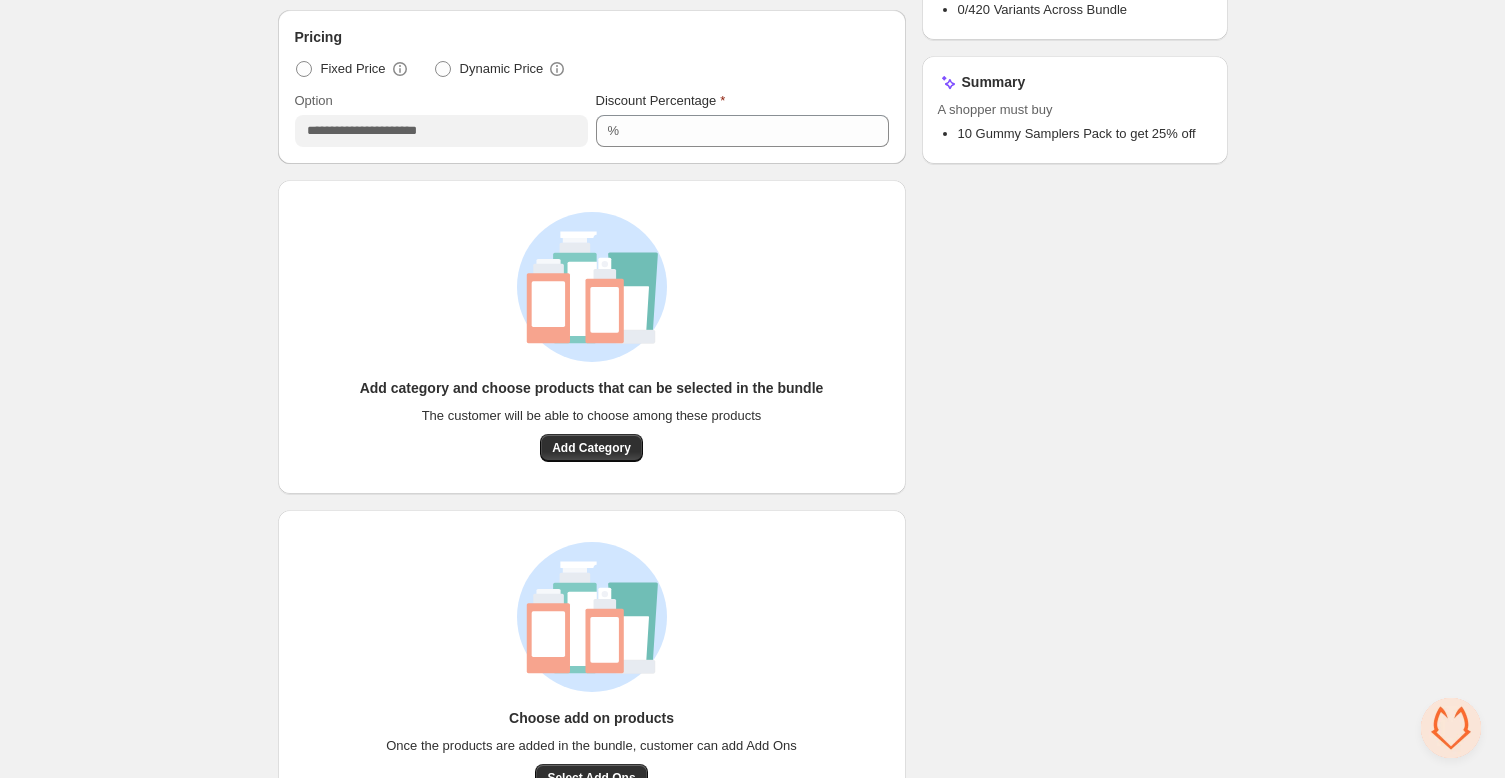 scroll, scrollTop: 603, scrollLeft: 0, axis: vertical 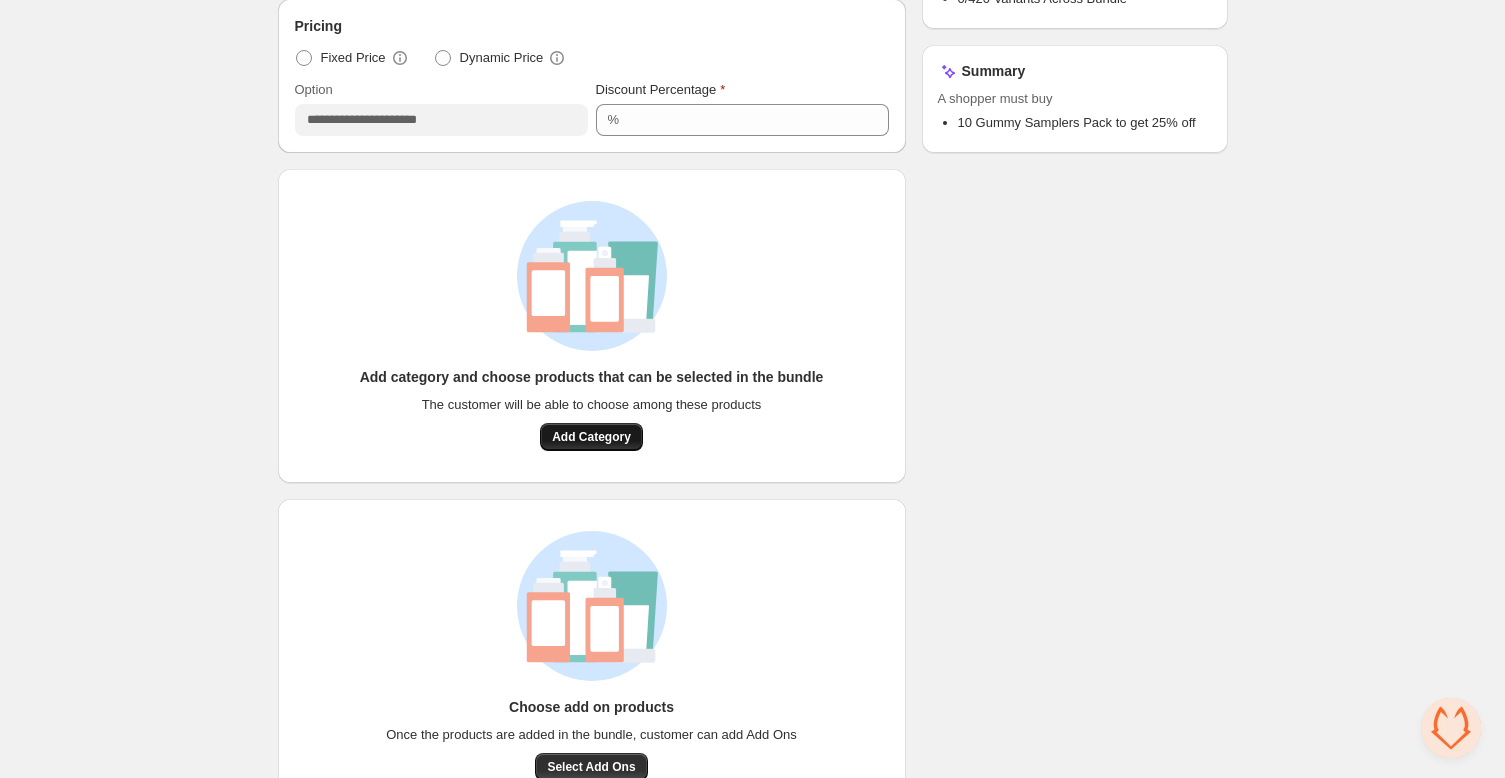 click on "Add Category" at bounding box center [591, 437] 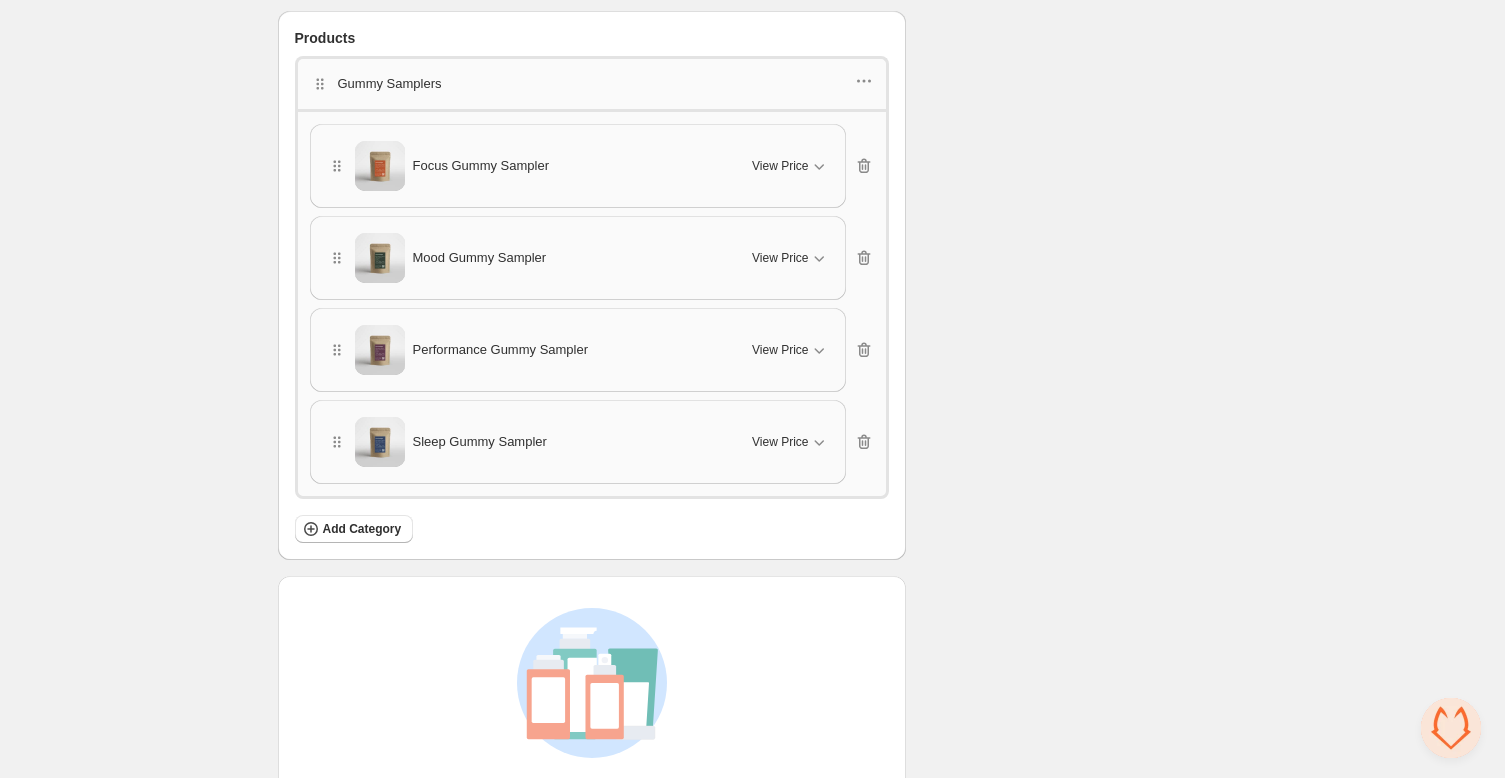 scroll, scrollTop: 888, scrollLeft: 0, axis: vertical 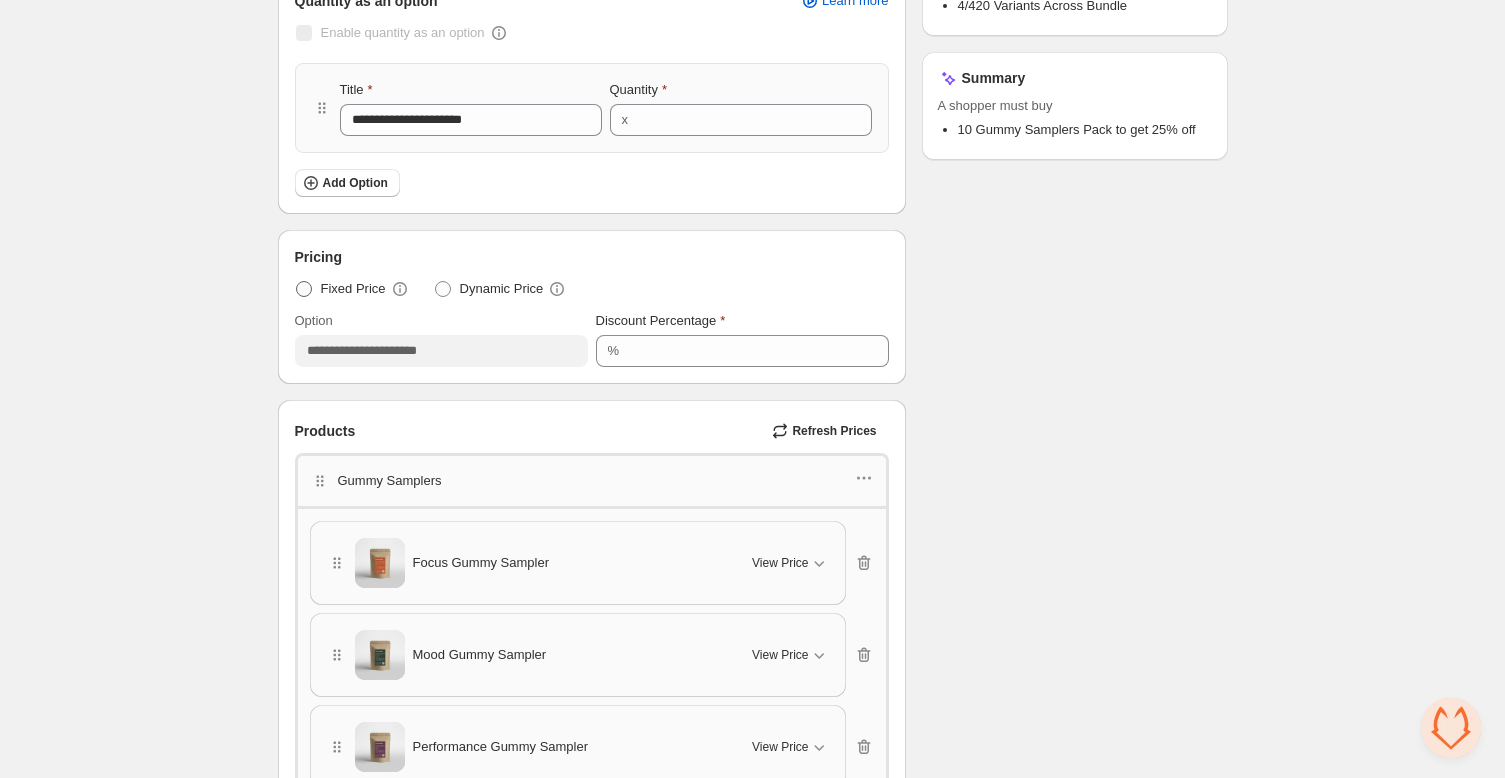 click on "Fixed Price" at bounding box center (353, 289) 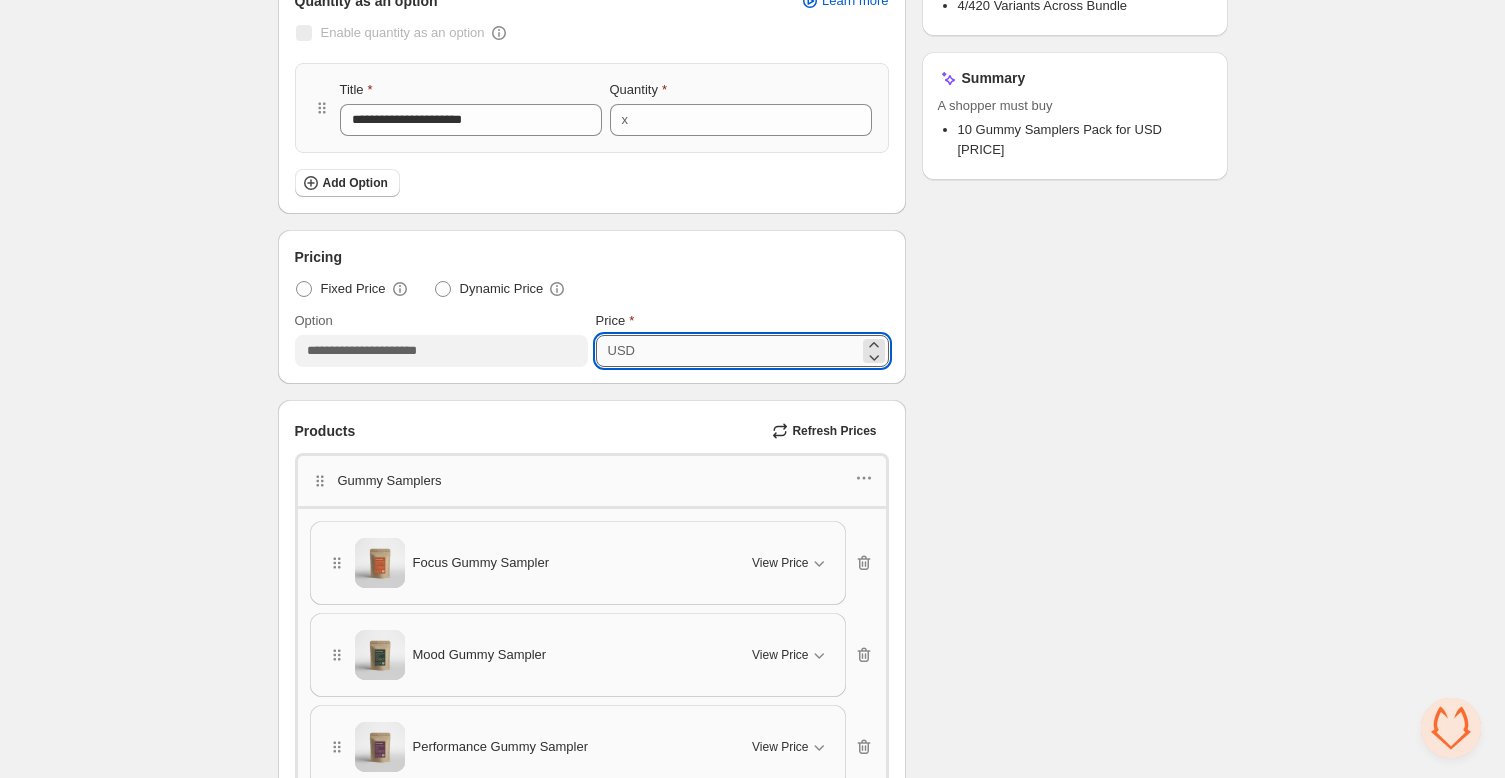 click on "**" at bounding box center [750, 351] 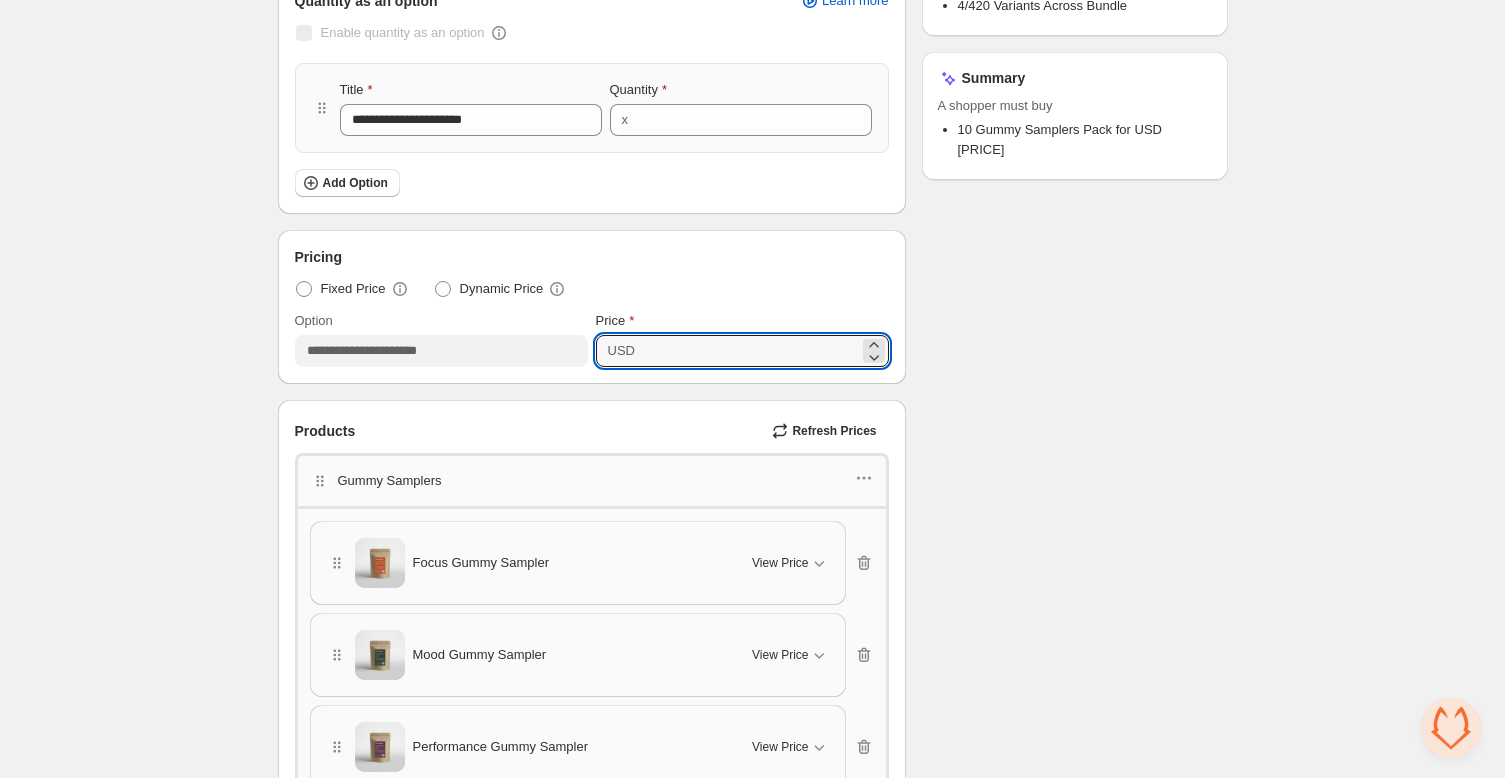 type on "*****" 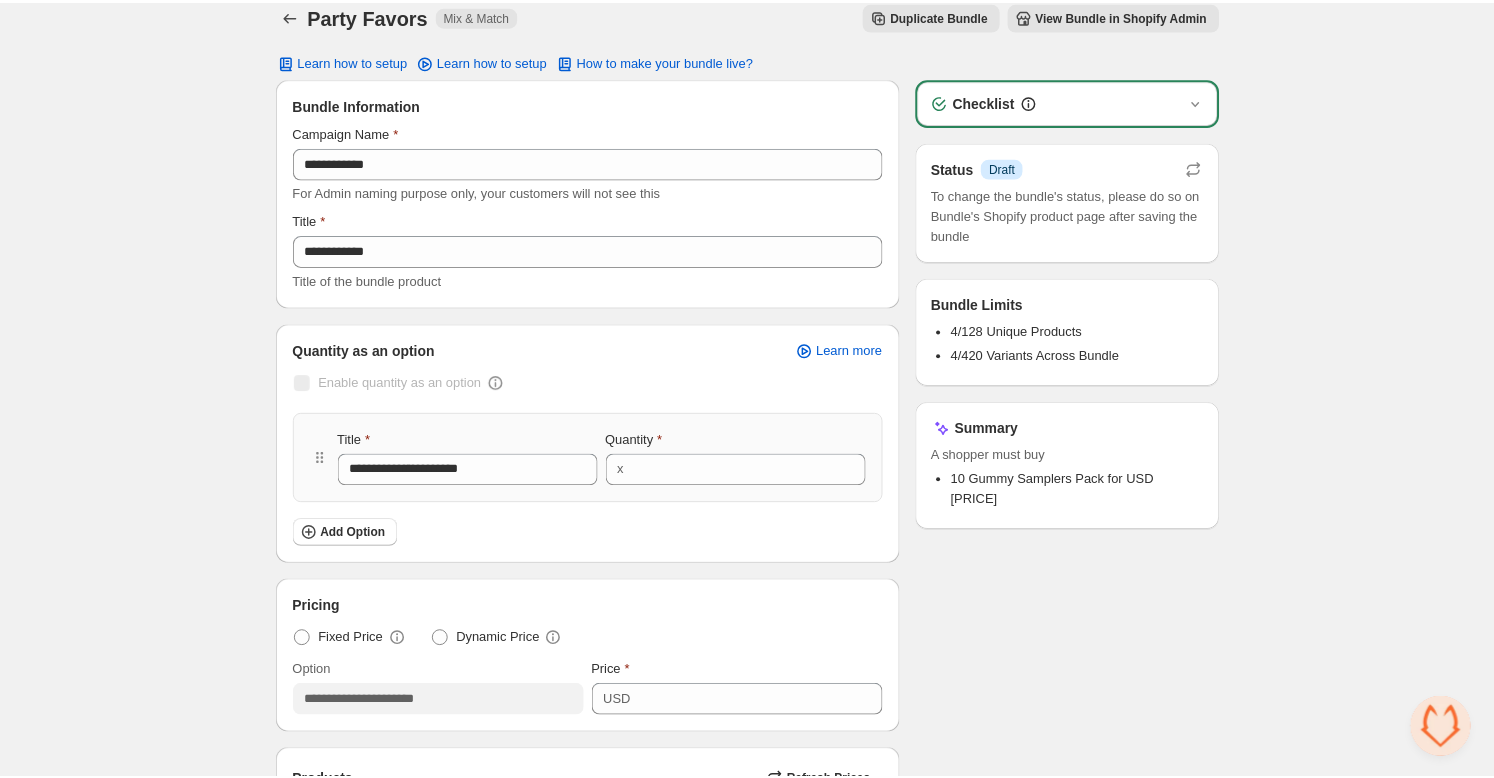 scroll, scrollTop: 0, scrollLeft: 0, axis: both 